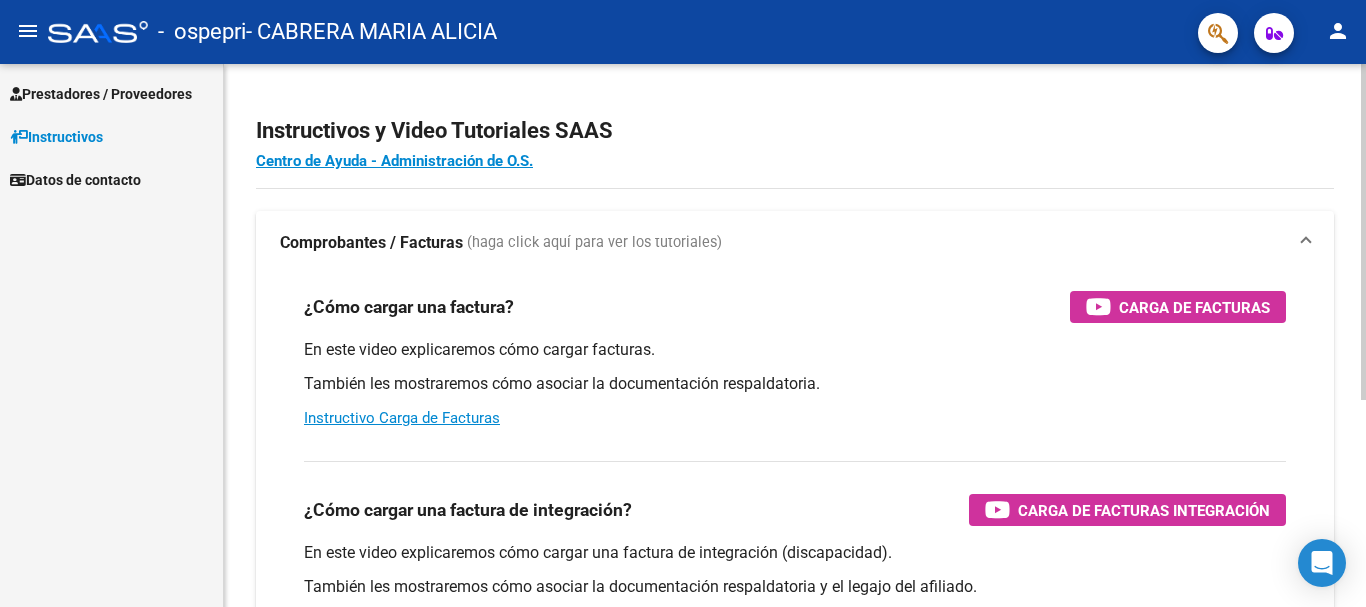 scroll, scrollTop: 0, scrollLeft: 0, axis: both 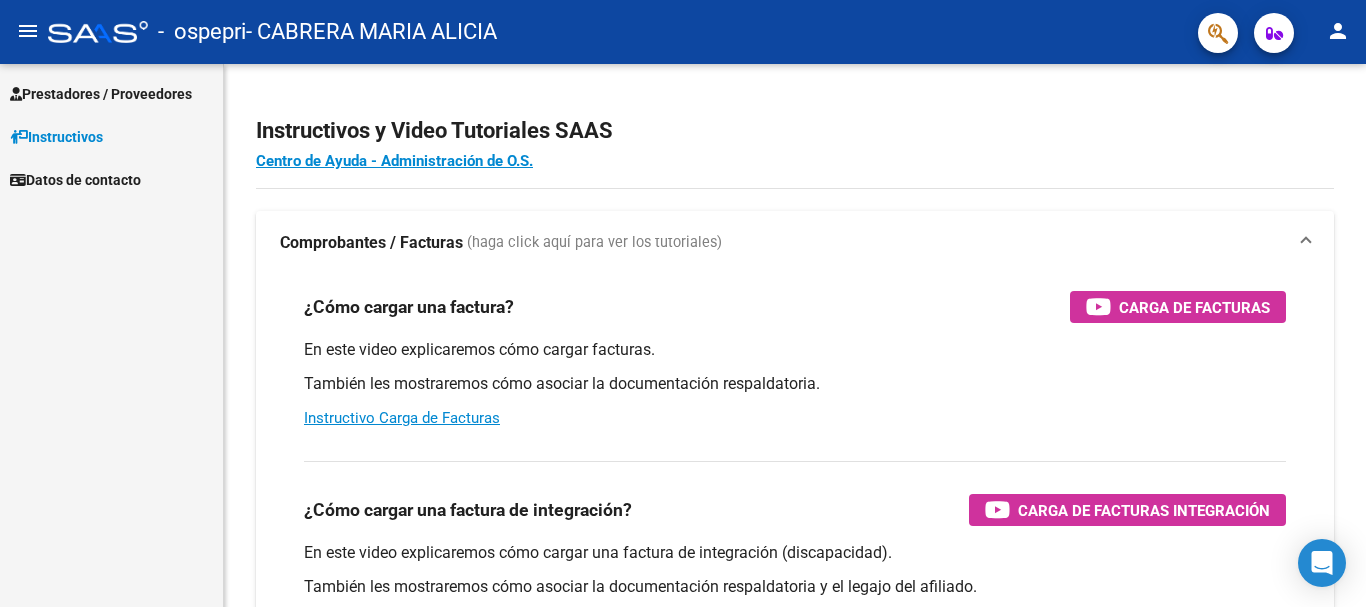 click on "Prestadores / Proveedores" at bounding box center (101, 94) 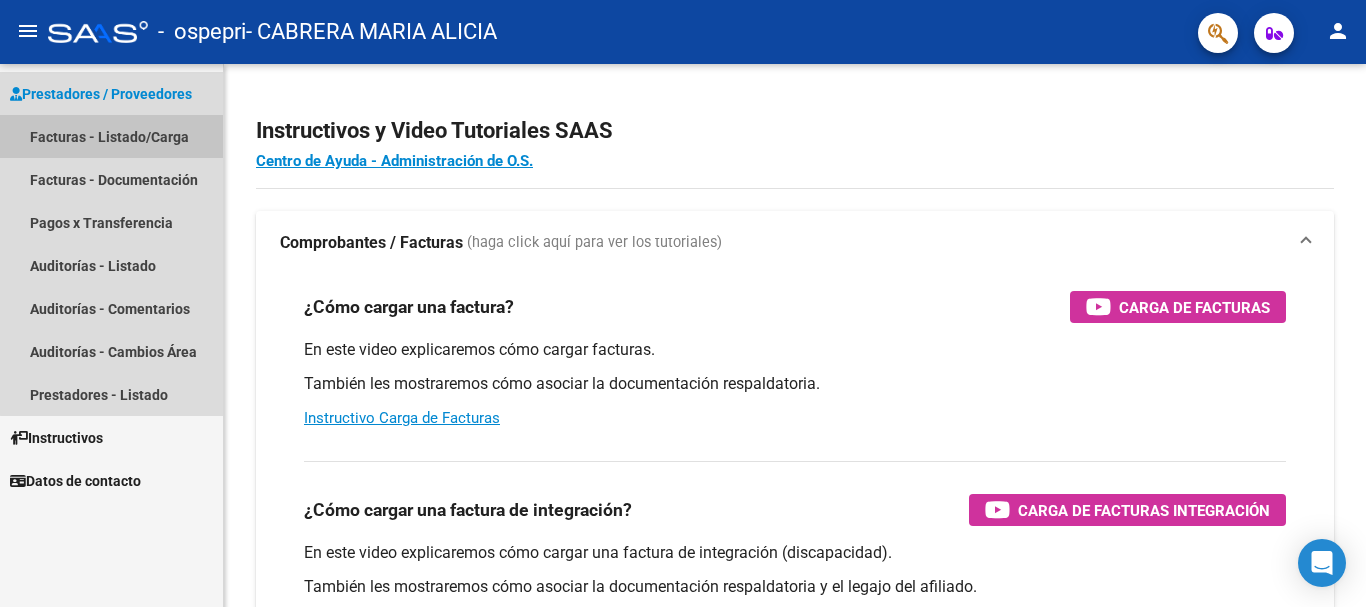 click on "Facturas - Listado/Carga" at bounding box center [111, 136] 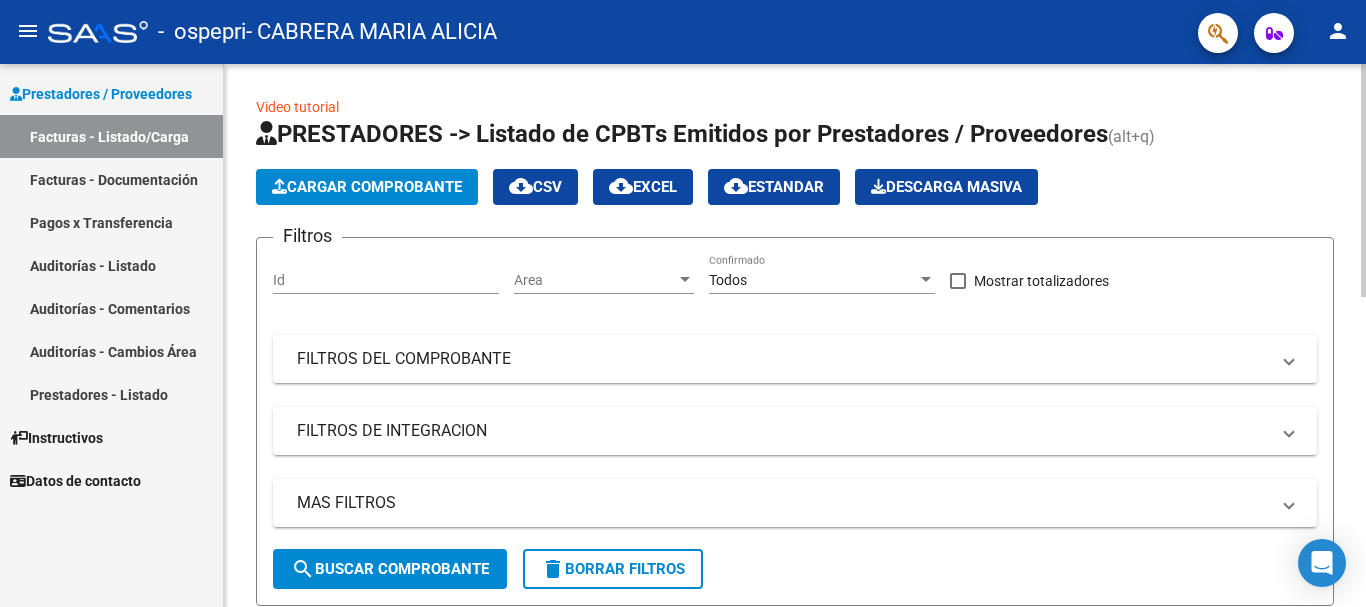 click on "Cargar Comprobante" 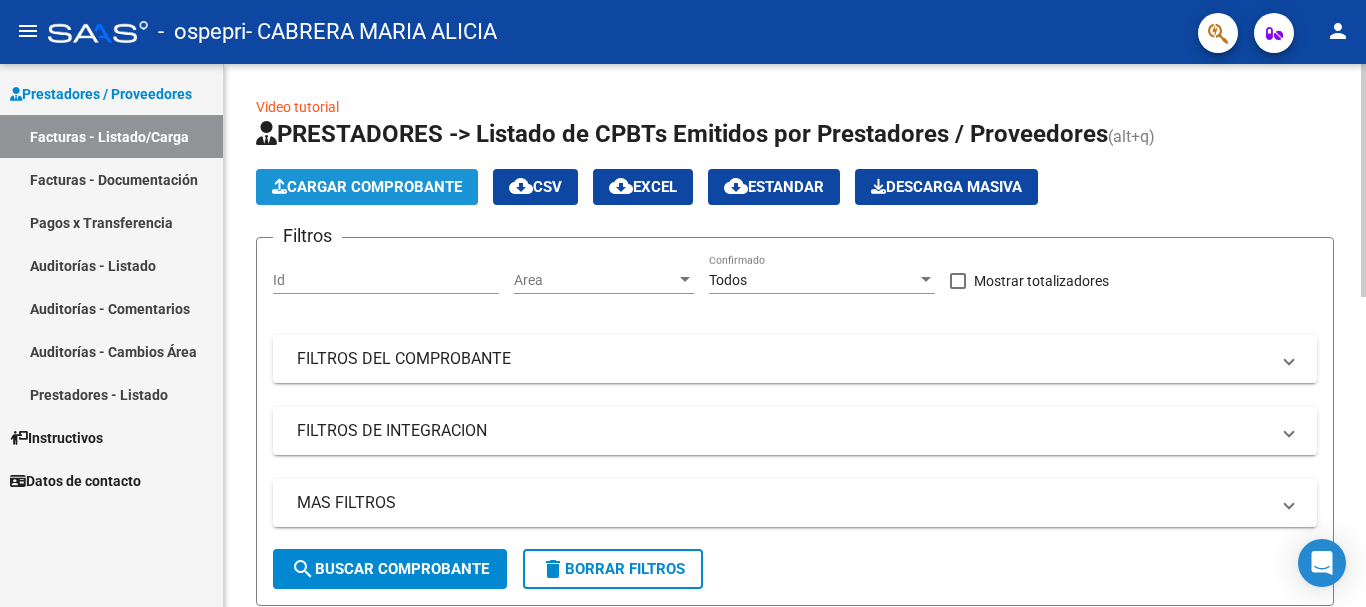 click on "Cargar Comprobante" 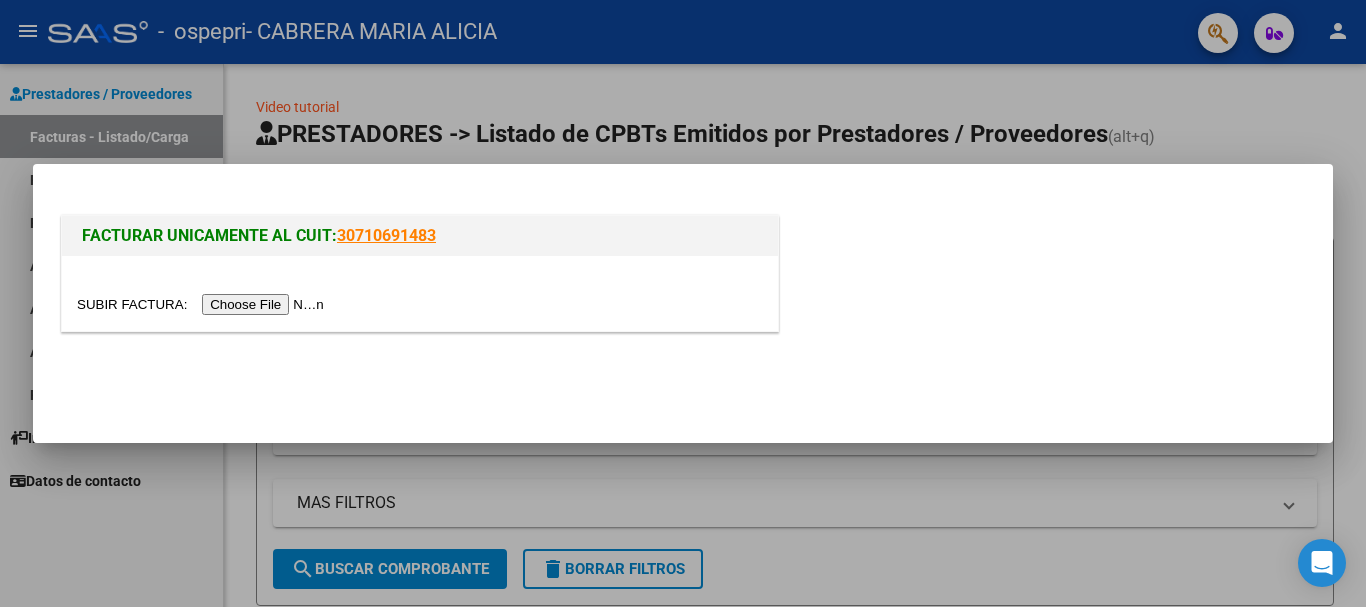 click at bounding box center (203, 304) 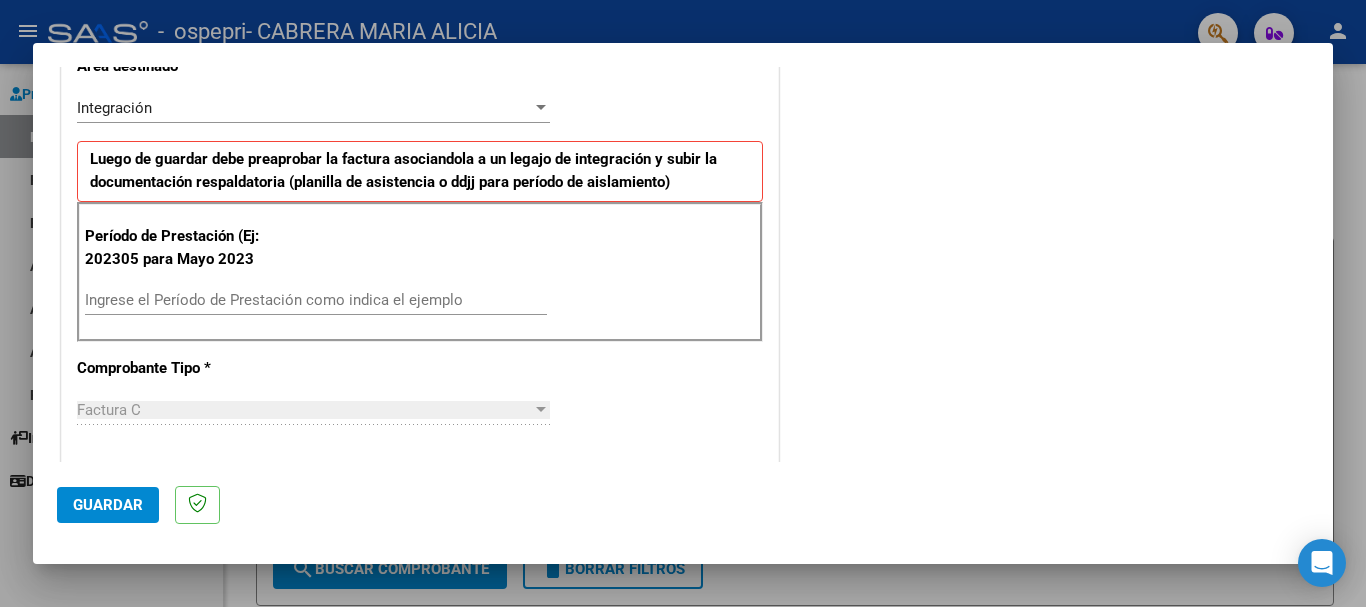 scroll, scrollTop: 450, scrollLeft: 0, axis: vertical 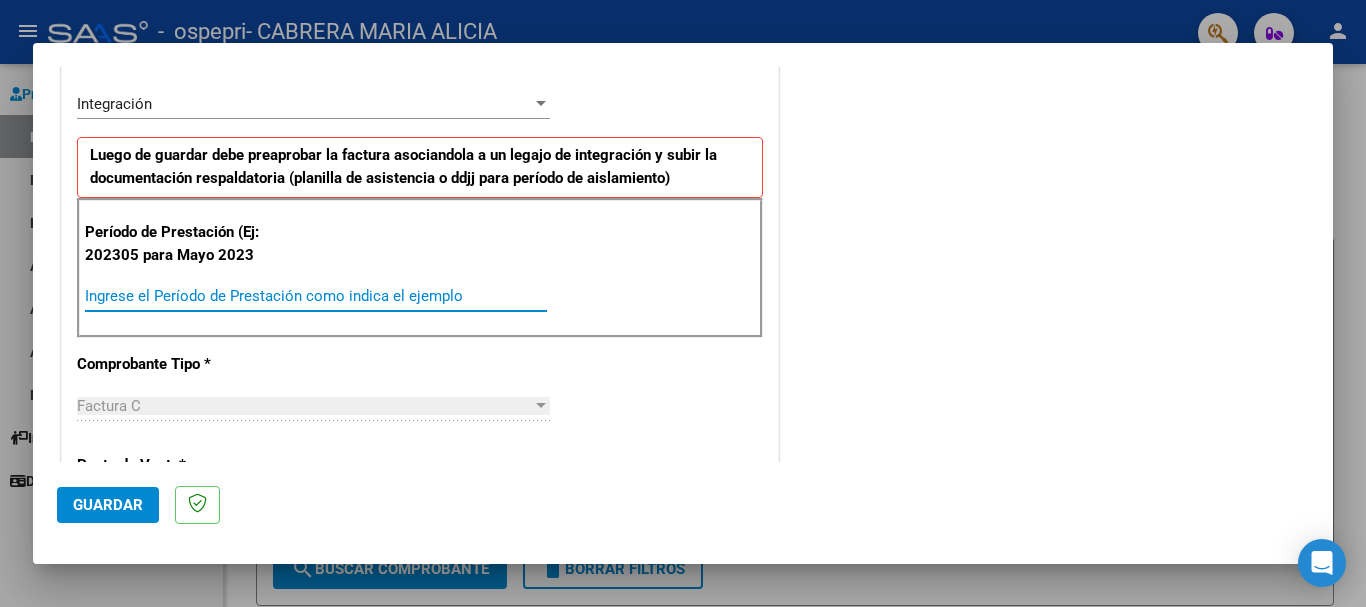 click on "Ingrese el Período de Prestación como indica el ejemplo" at bounding box center [316, 296] 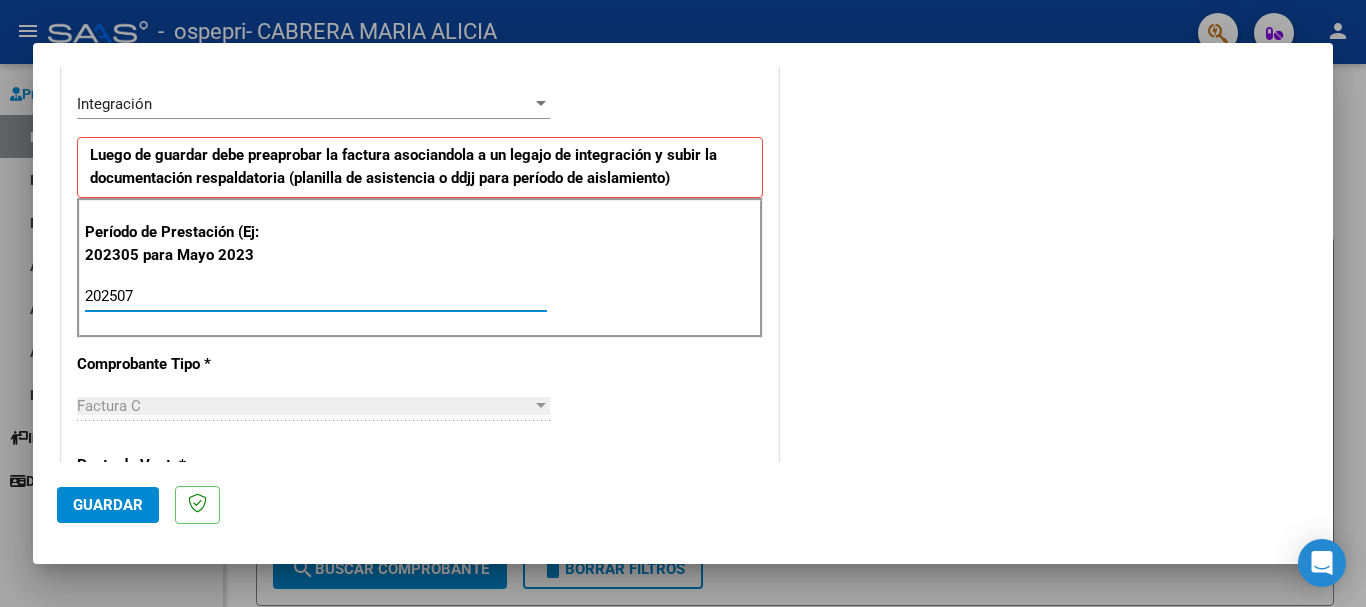 type on "202507" 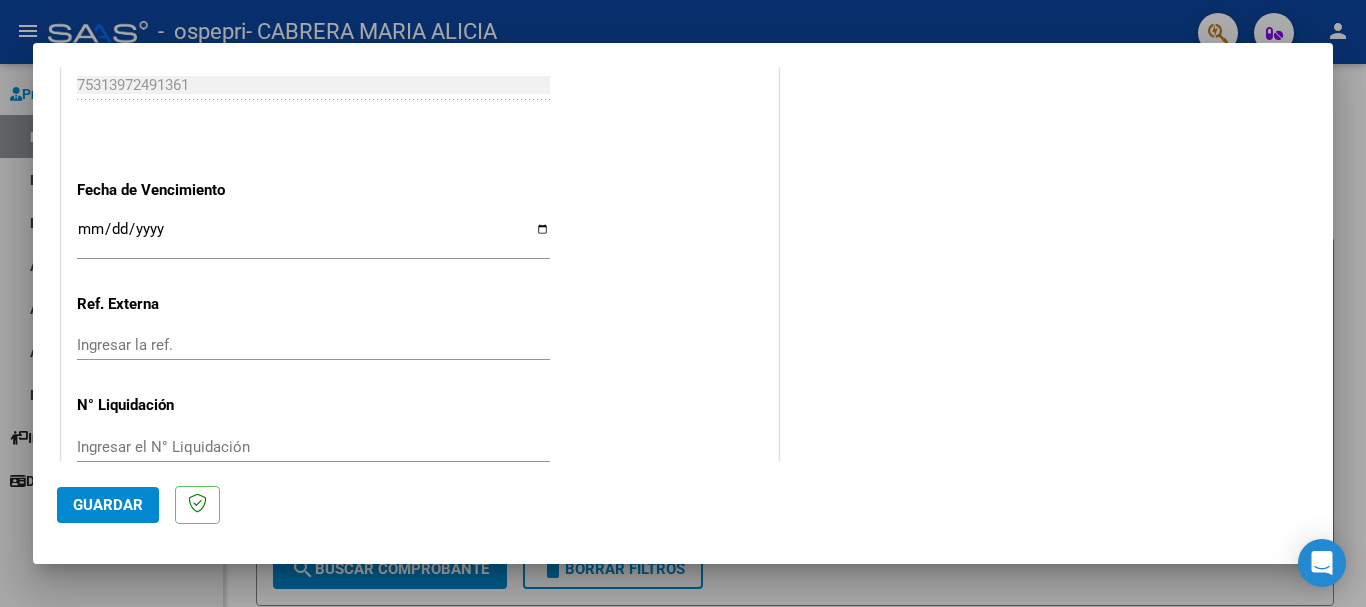scroll, scrollTop: 1327, scrollLeft: 0, axis: vertical 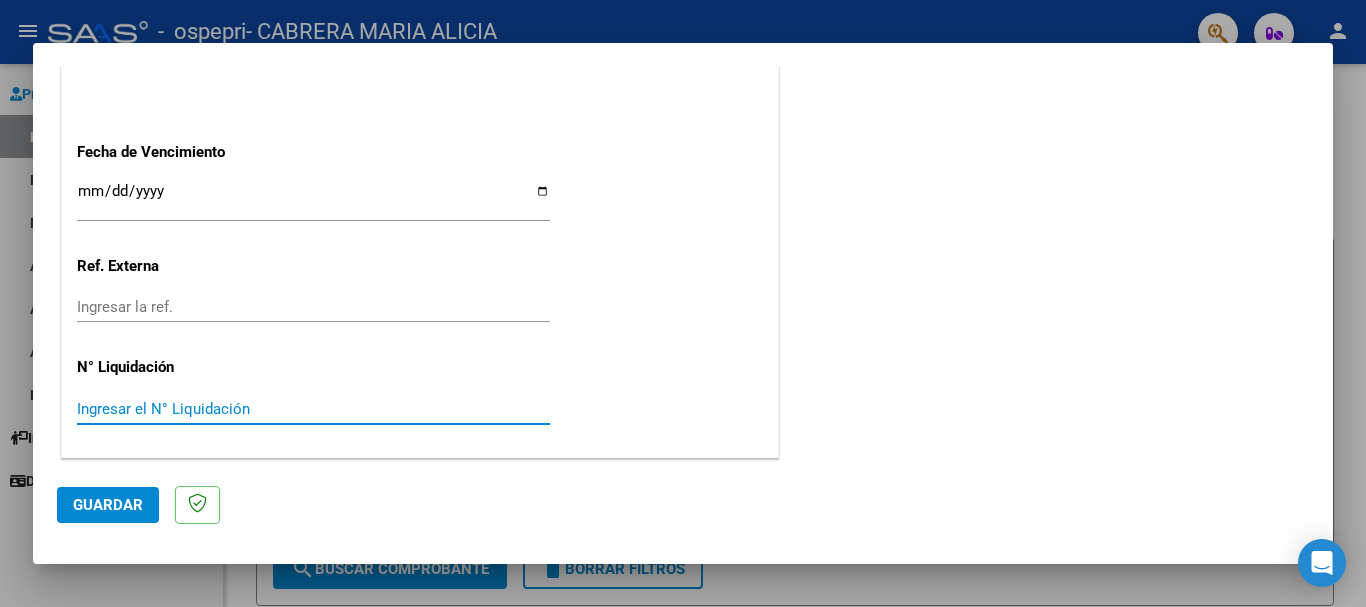 click on "Ingresar el N° Liquidación" at bounding box center [313, 409] 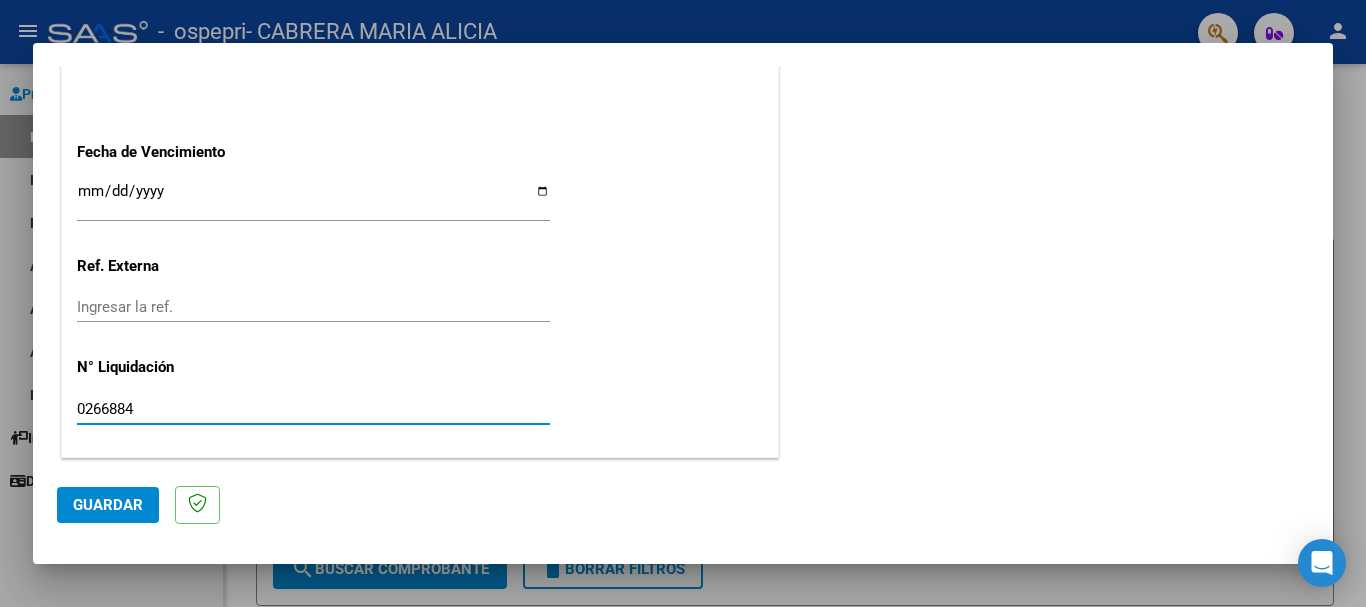 type on "0266884" 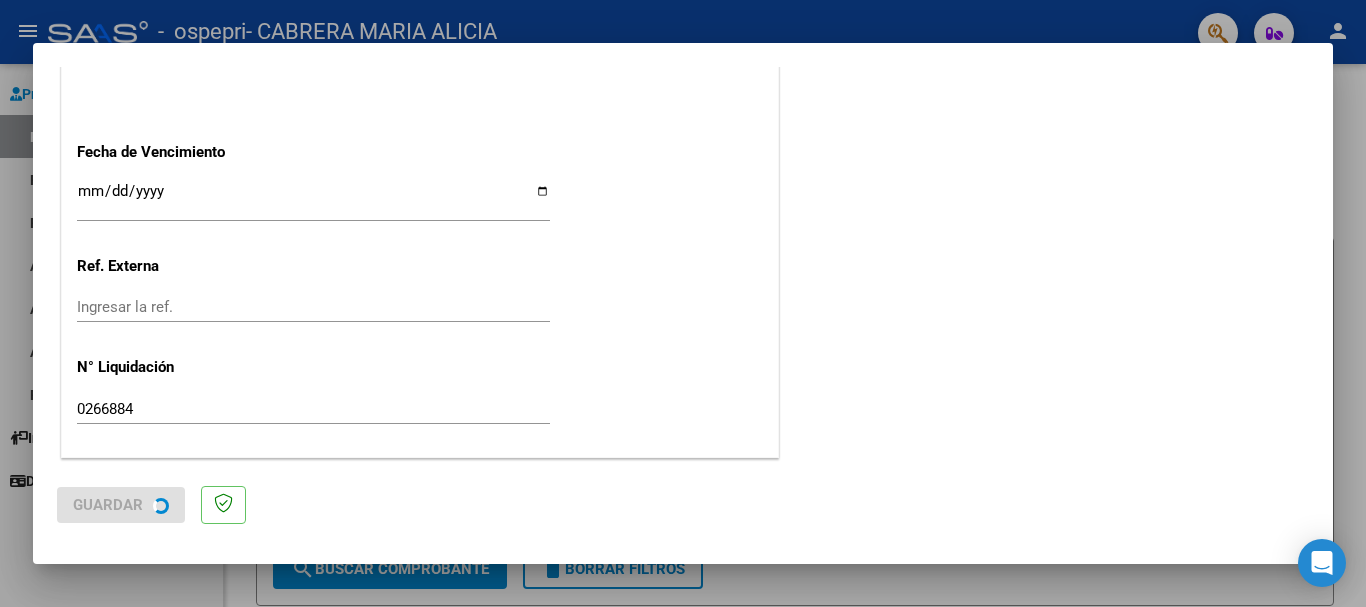 scroll, scrollTop: 0, scrollLeft: 0, axis: both 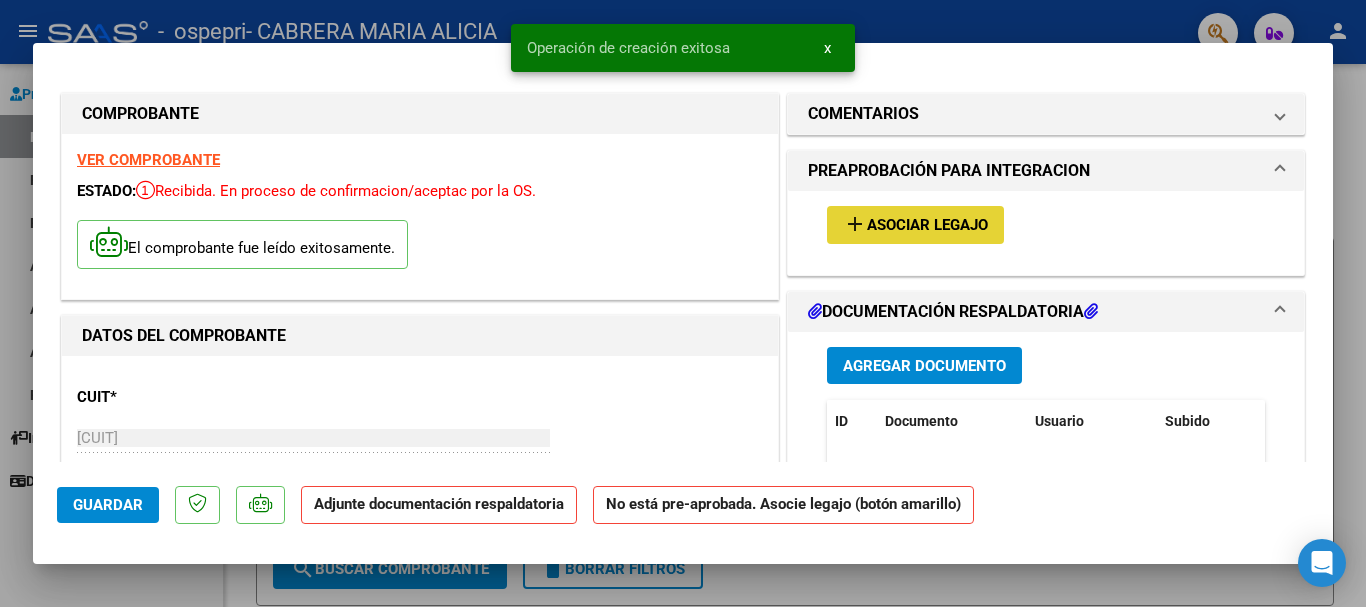 click on "Asociar Legajo" at bounding box center (927, 226) 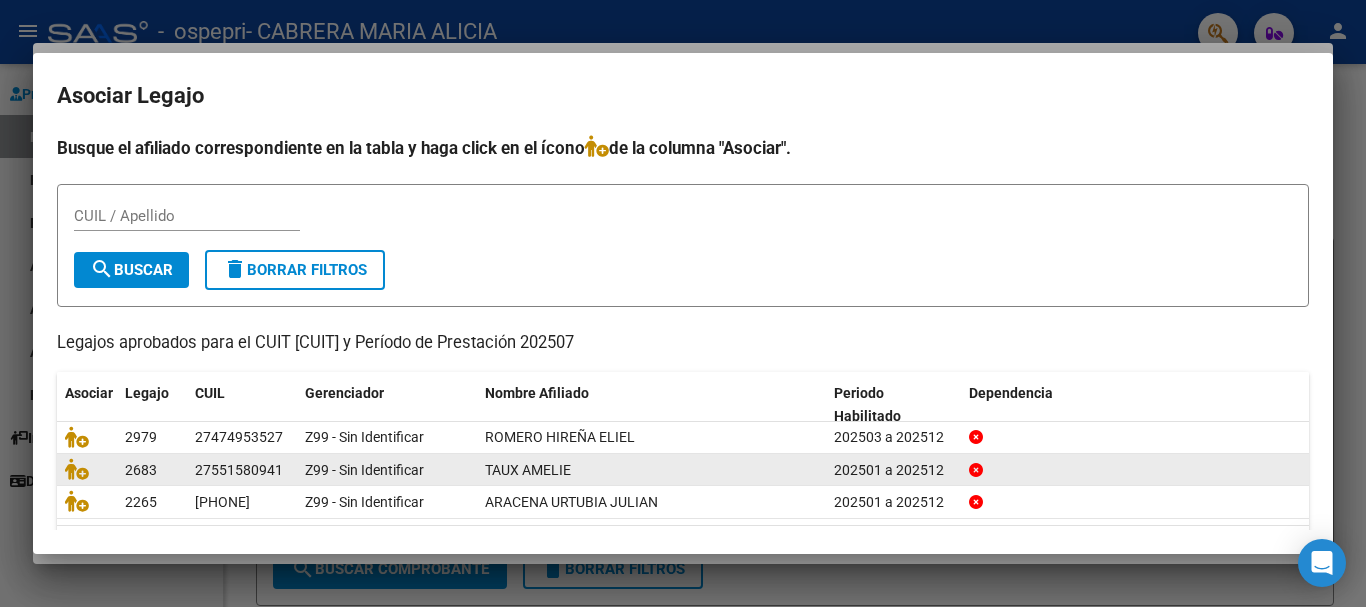 click on "TAUX AMELIE" 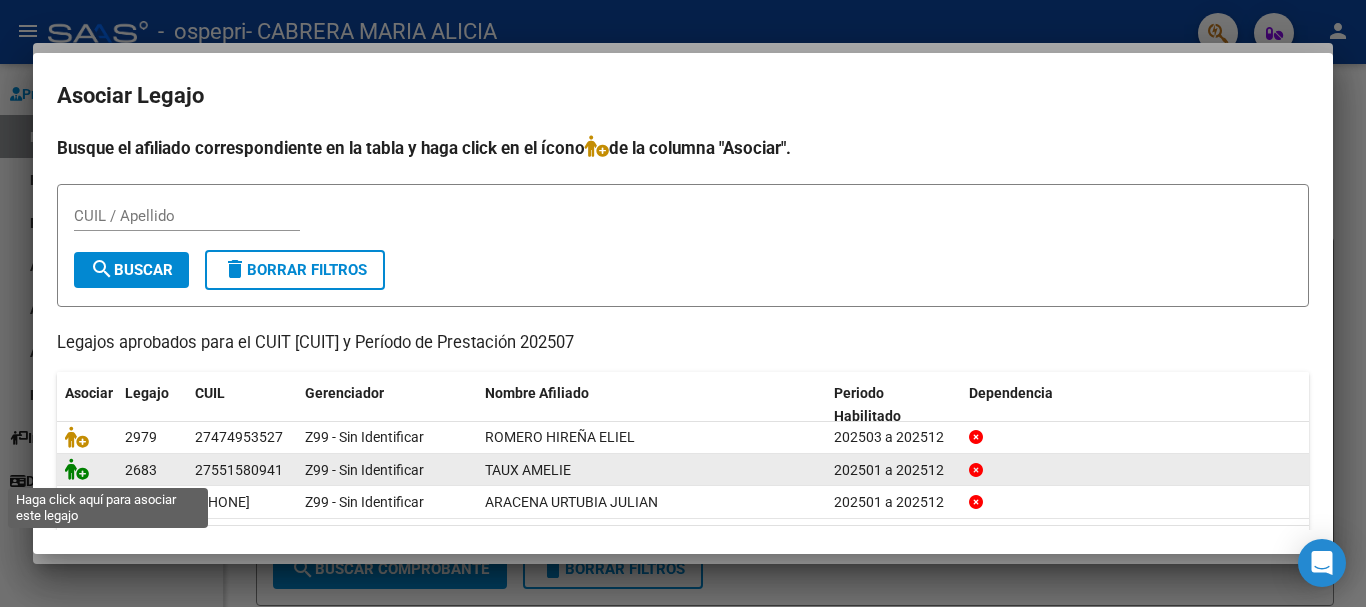 click 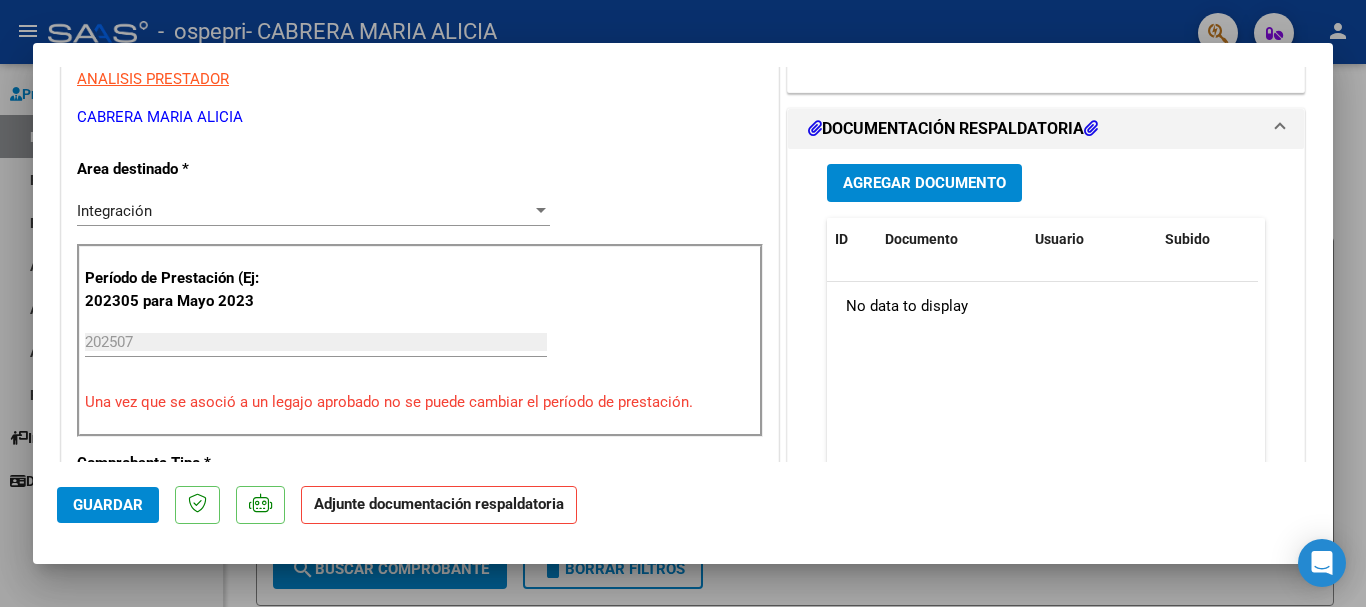 scroll, scrollTop: 423, scrollLeft: 0, axis: vertical 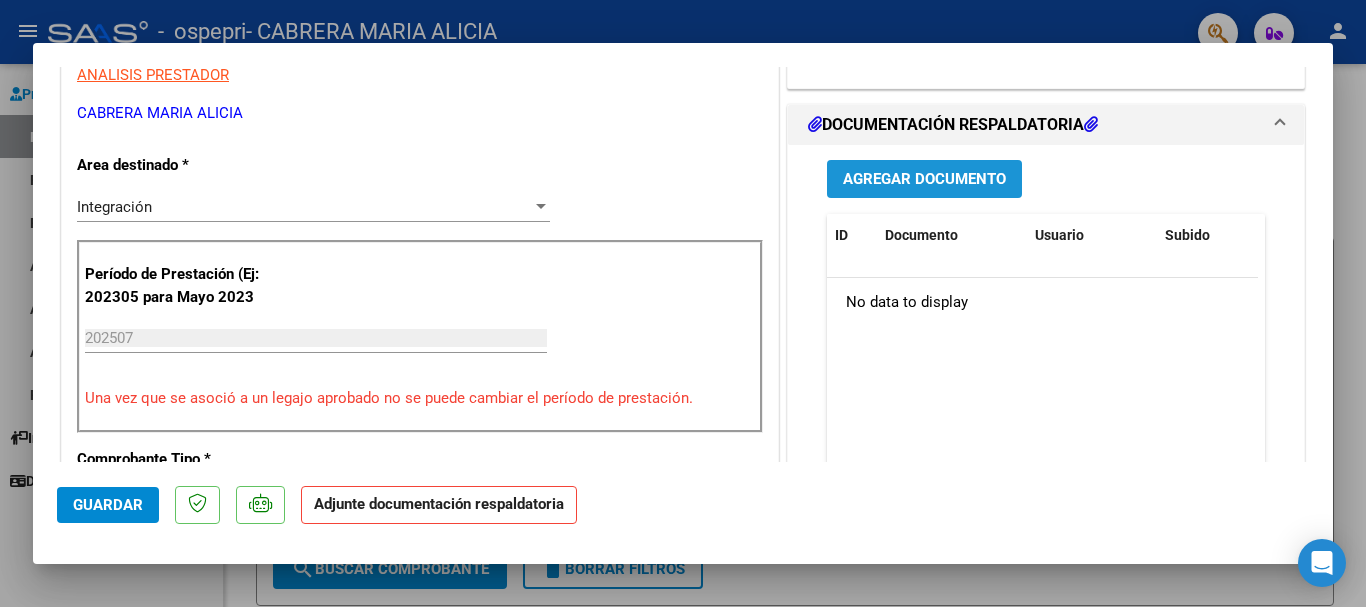 click on "Agregar Documento" at bounding box center (924, 180) 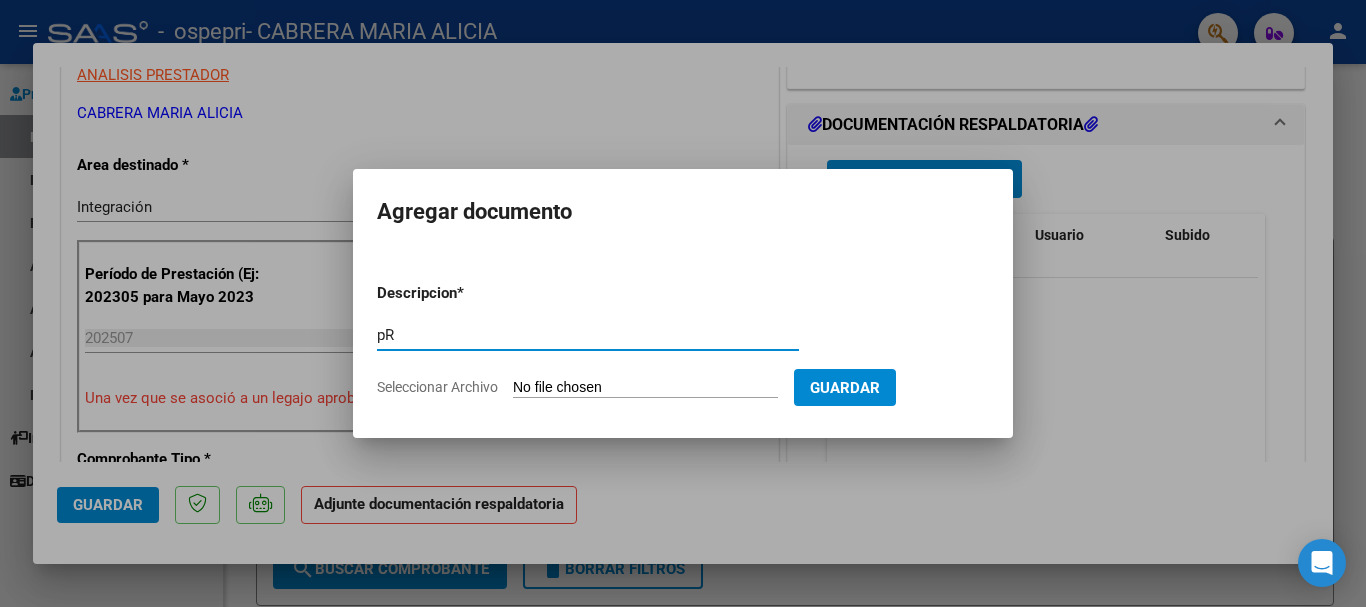 type on "p" 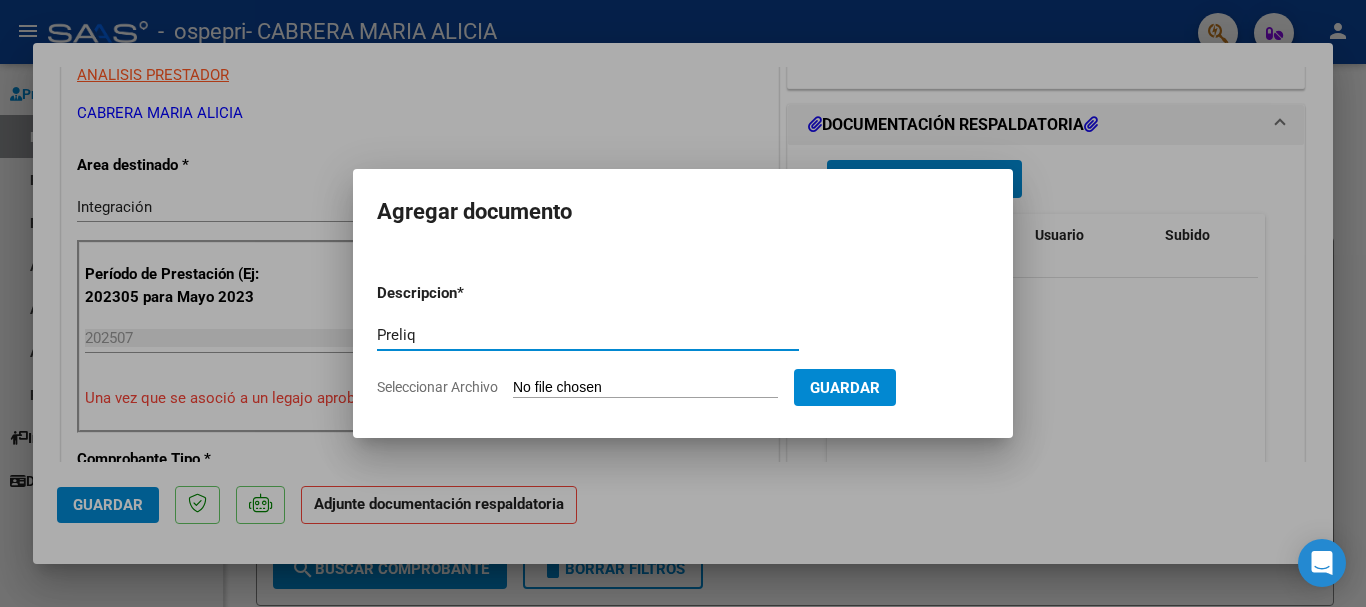 type on "Preliq" 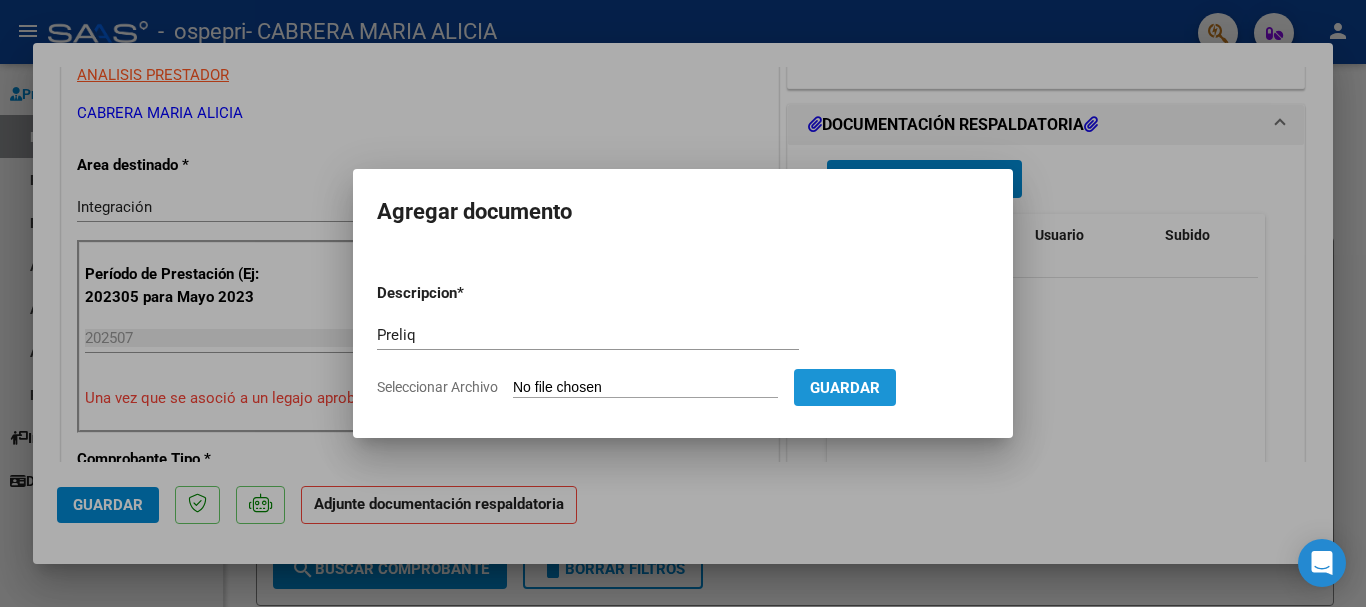 click on "Guardar" at bounding box center [845, 388] 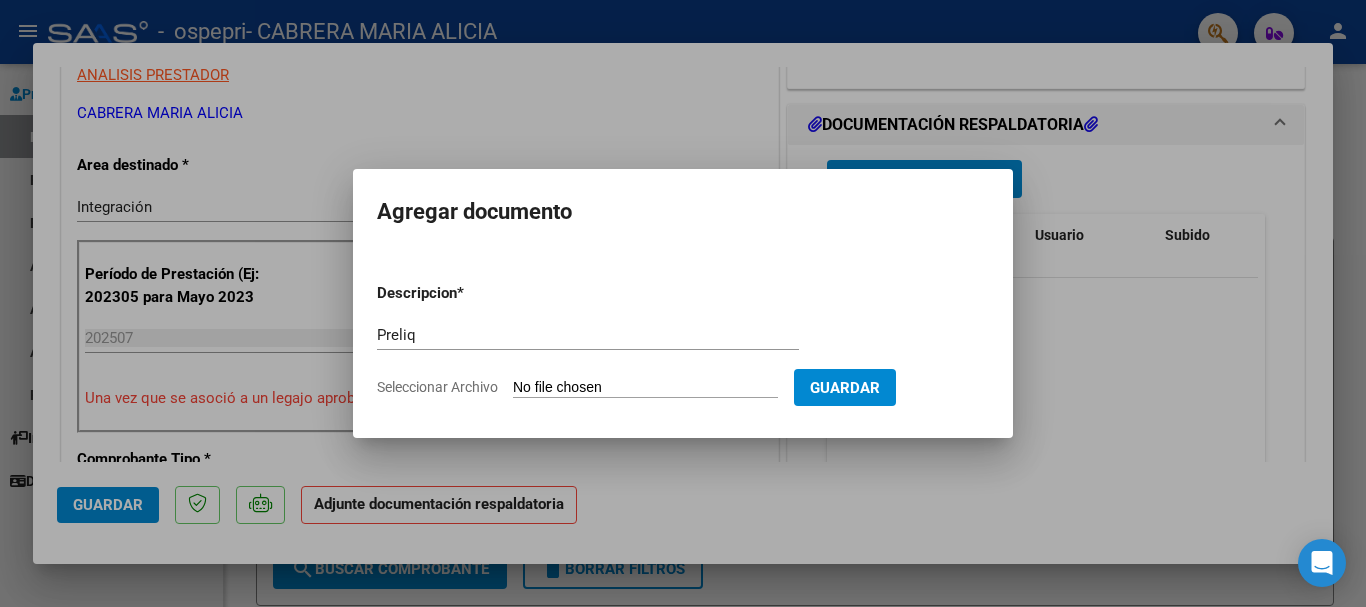click on "Descripcion  *   Preliq Escriba aquí una descripcion  Seleccionar Archivo Guardar" at bounding box center (683, 340) 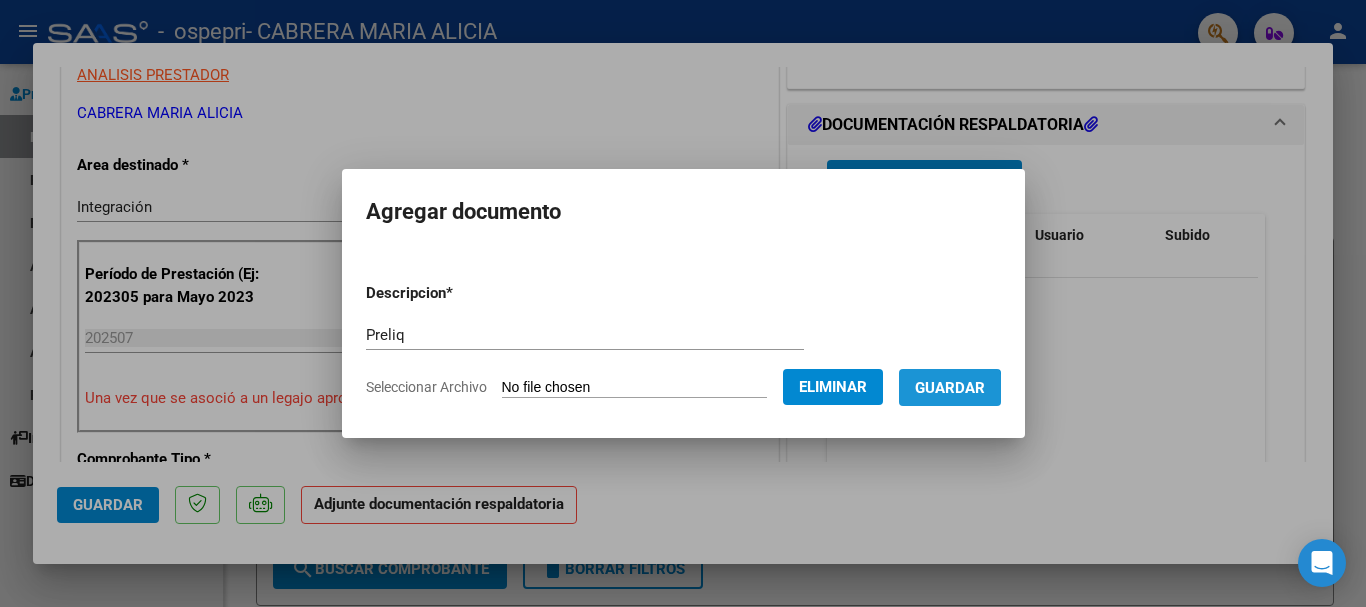 click on "Guardar" at bounding box center [950, 388] 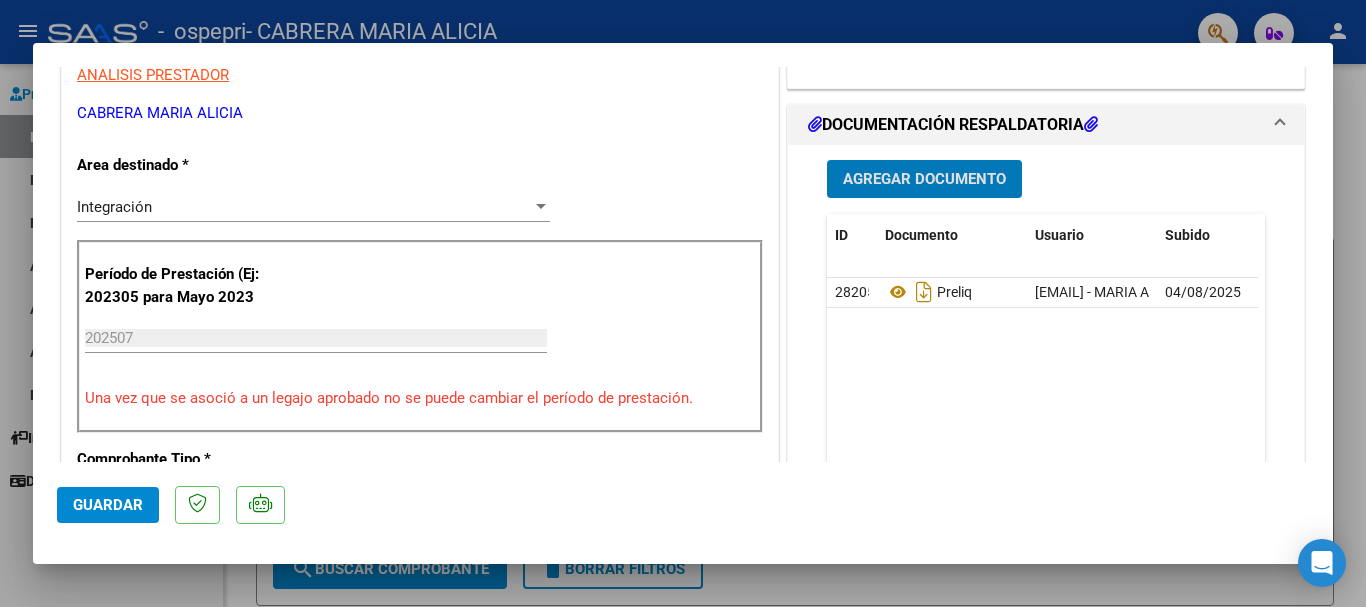 click on "Agregar Documento" at bounding box center [924, 180] 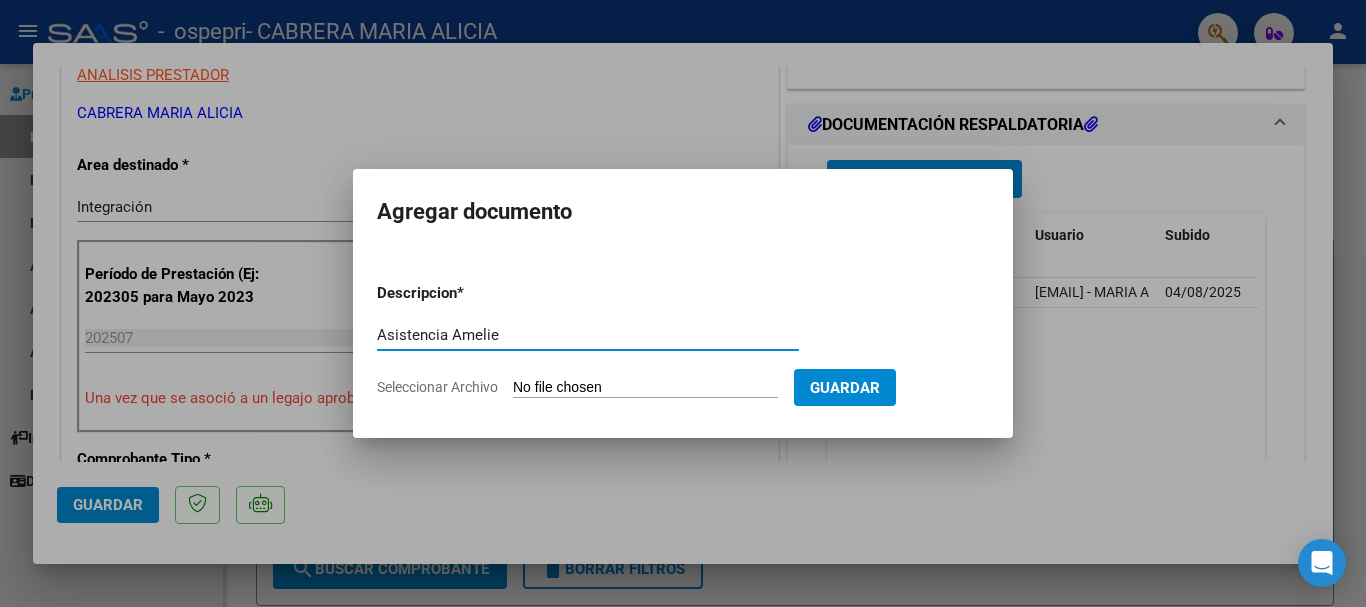 type on "Asistencia Amelie" 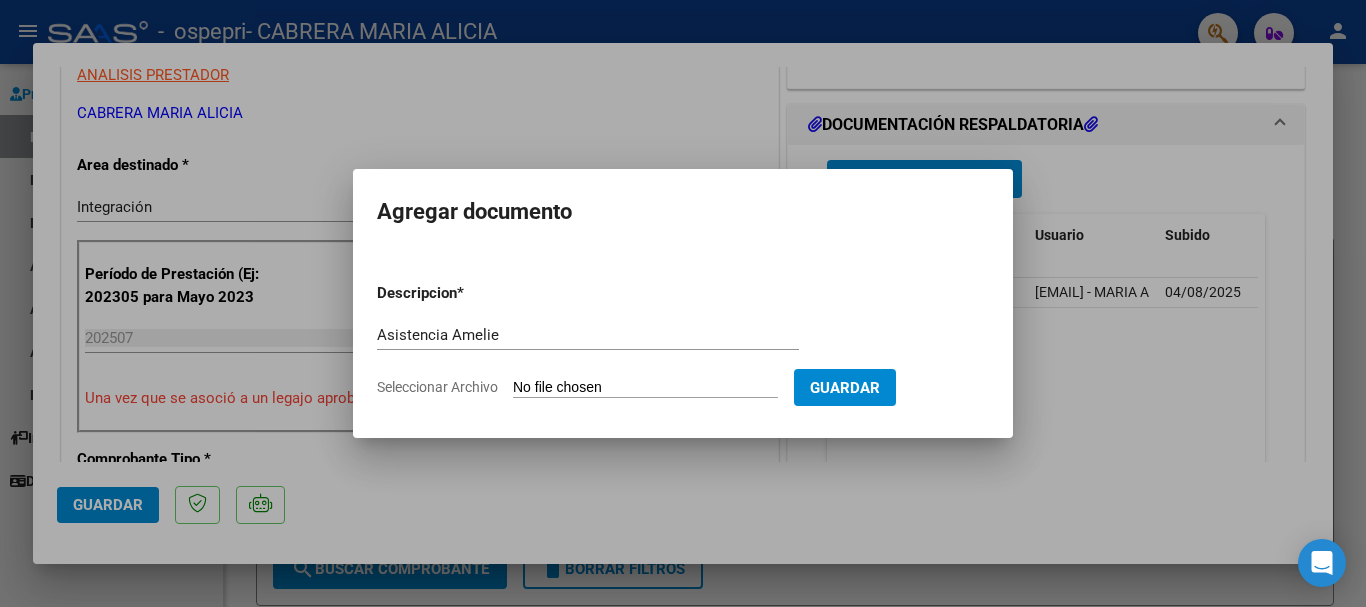 type on "C:\fakepath\[NAME] [MONTH] [YEAR].pdf" 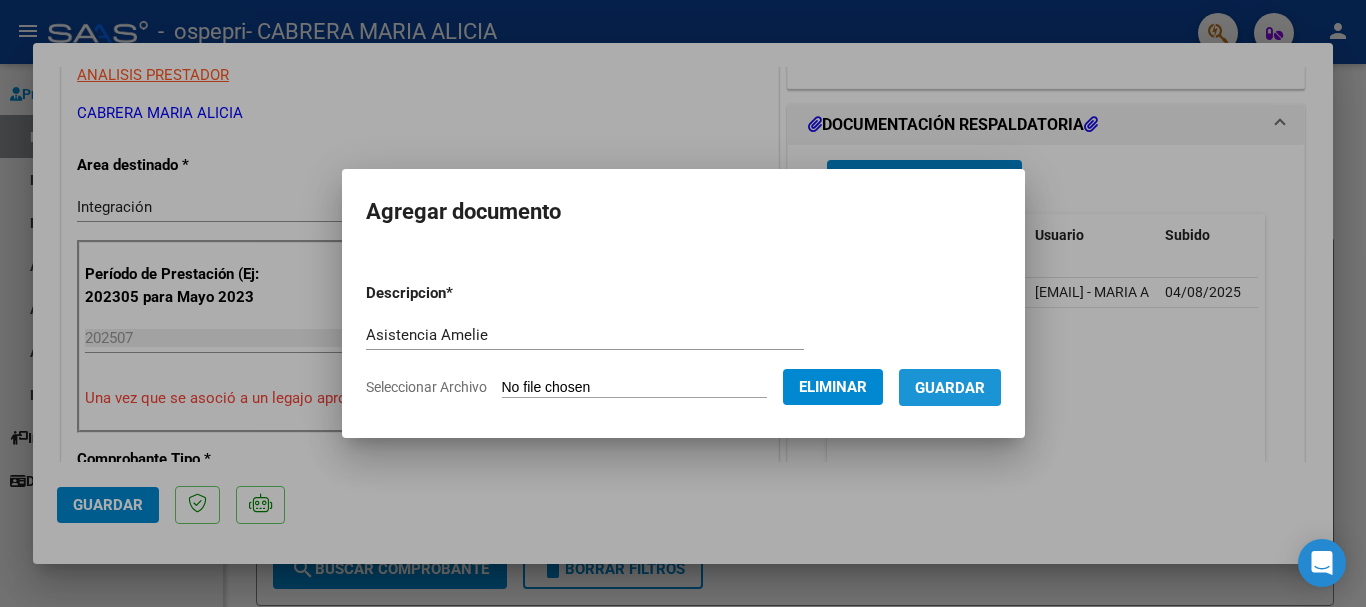 click on "Guardar" at bounding box center (950, 388) 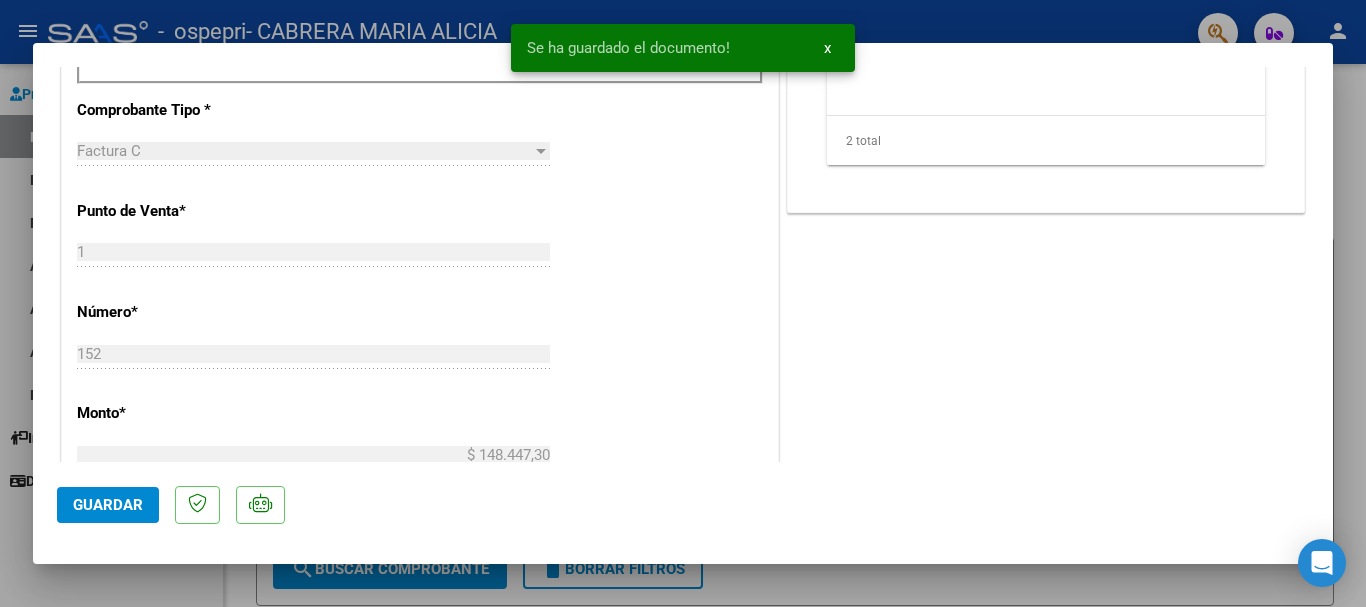 scroll, scrollTop: 807, scrollLeft: 0, axis: vertical 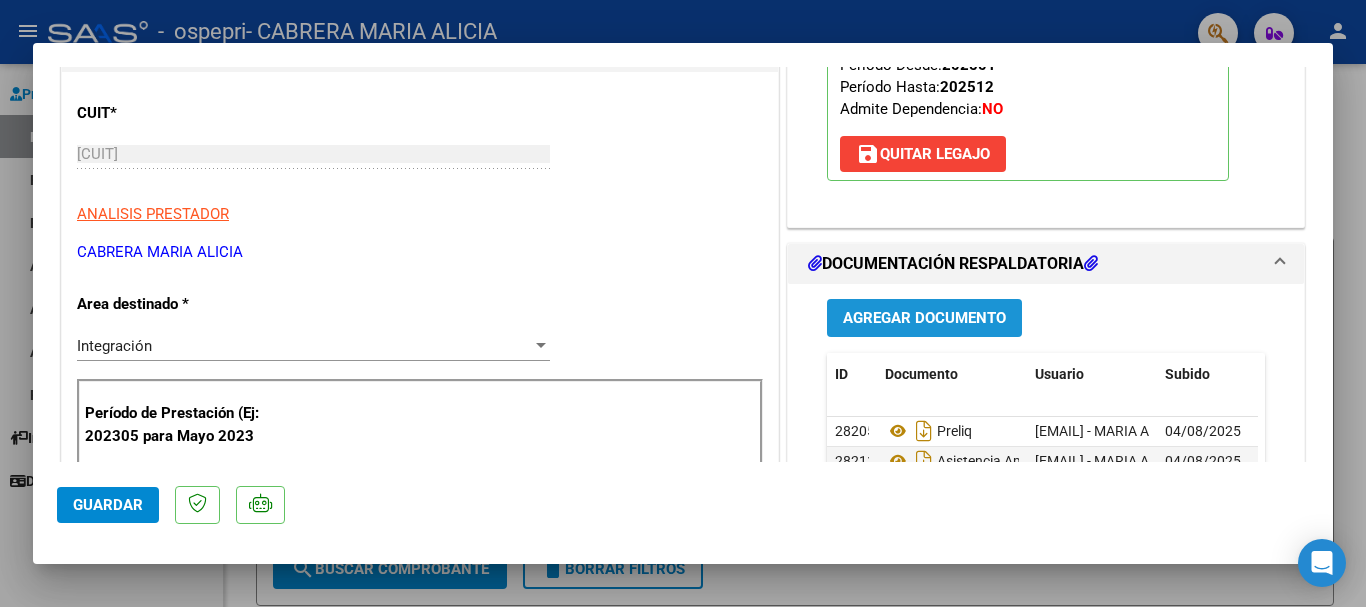 click on "Agregar Documento" at bounding box center (924, 319) 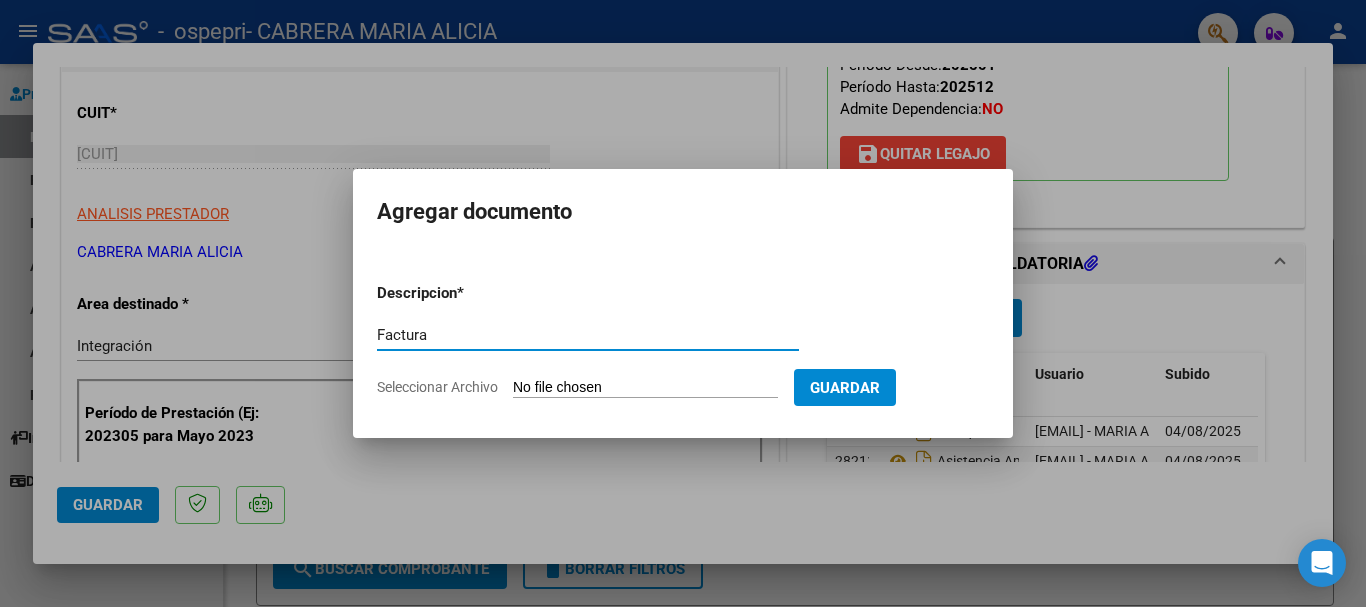 type on "Factura" 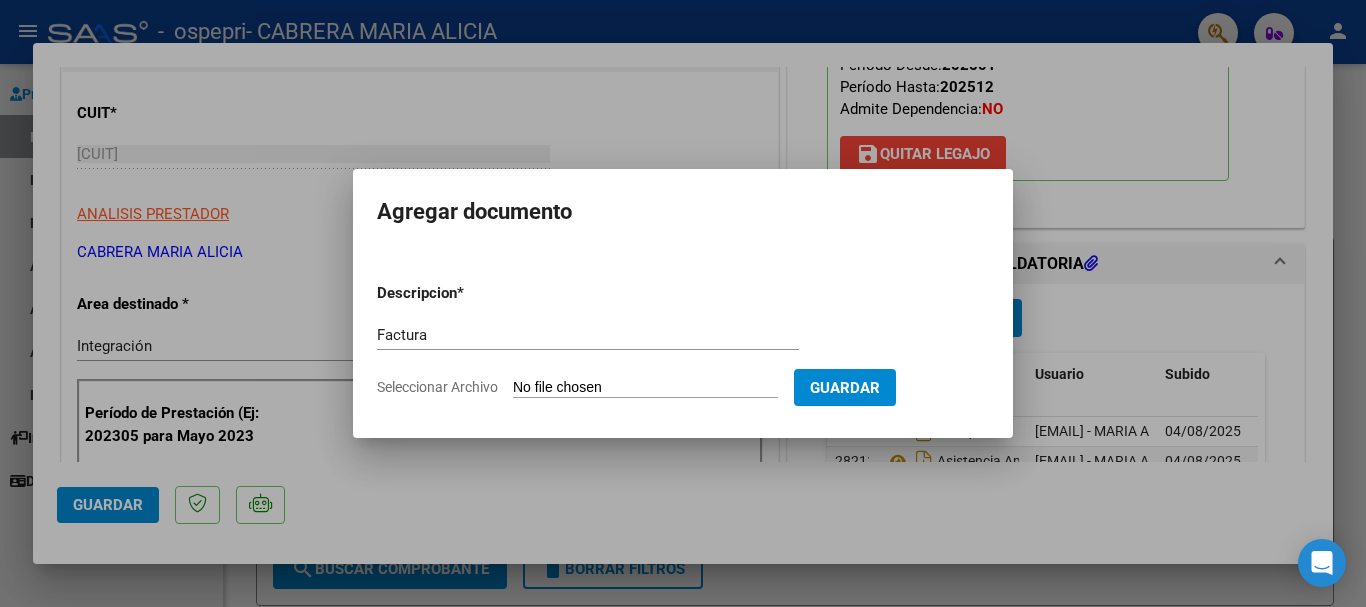 click on "Seleccionar Archivo" at bounding box center [645, 388] 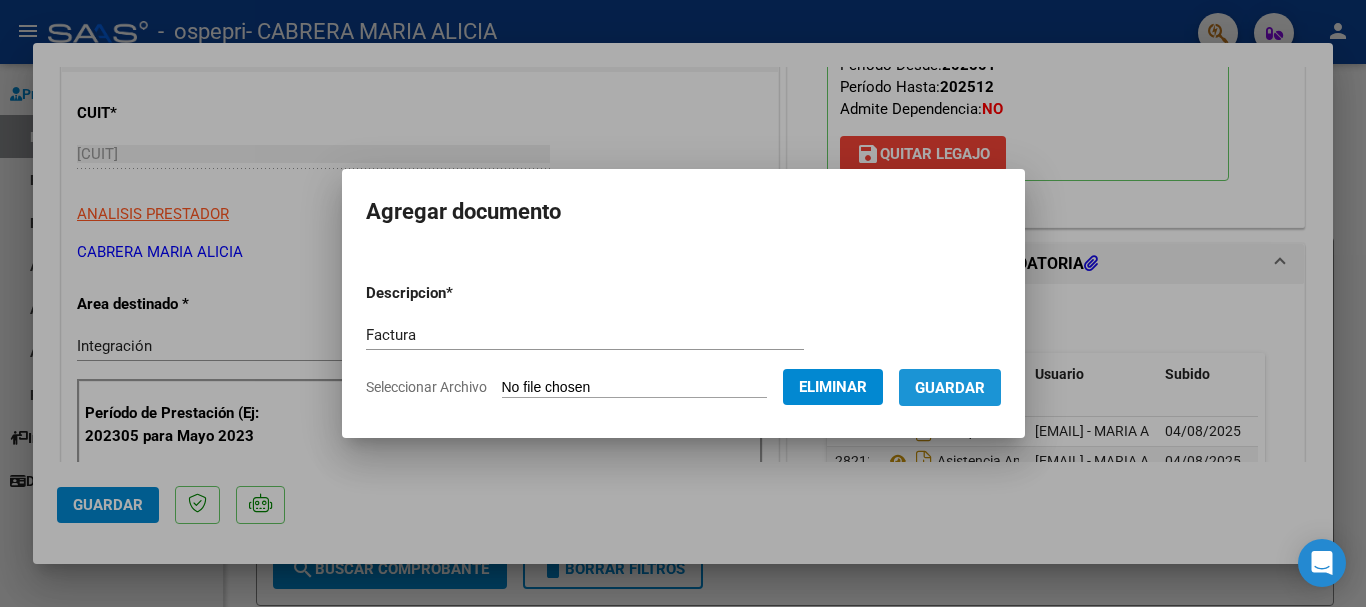 click on "Guardar" at bounding box center [950, 388] 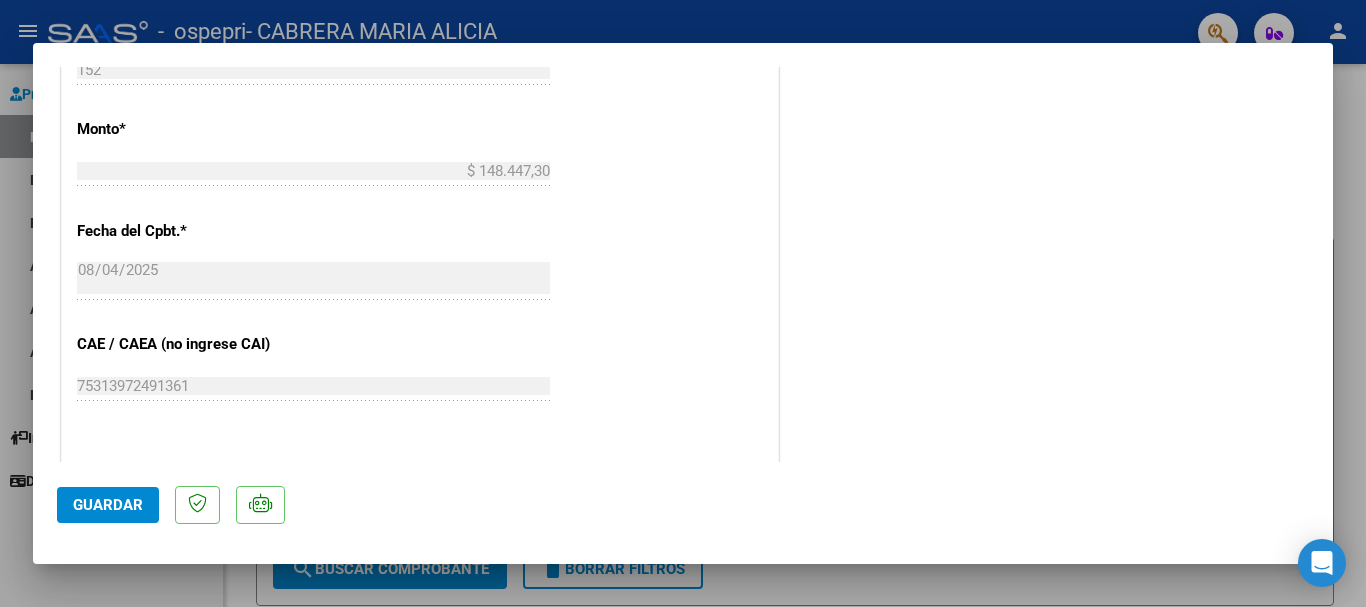 scroll, scrollTop: 1395, scrollLeft: 0, axis: vertical 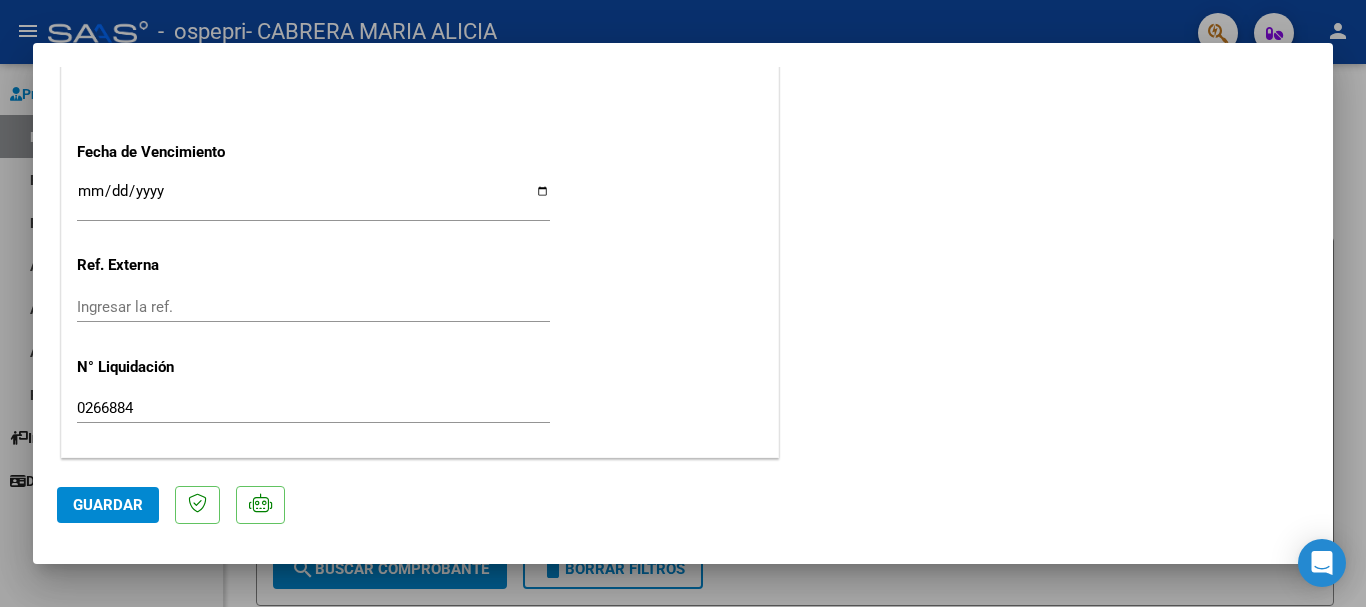 click on "Guardar" 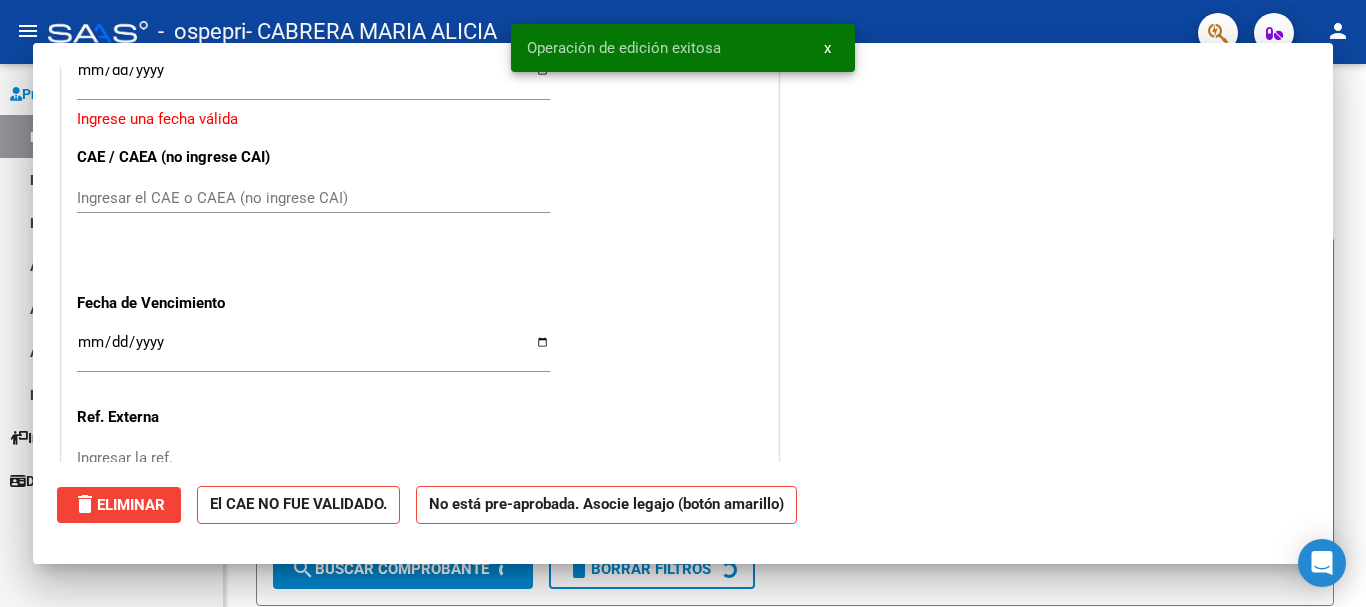scroll, scrollTop: 0, scrollLeft: 0, axis: both 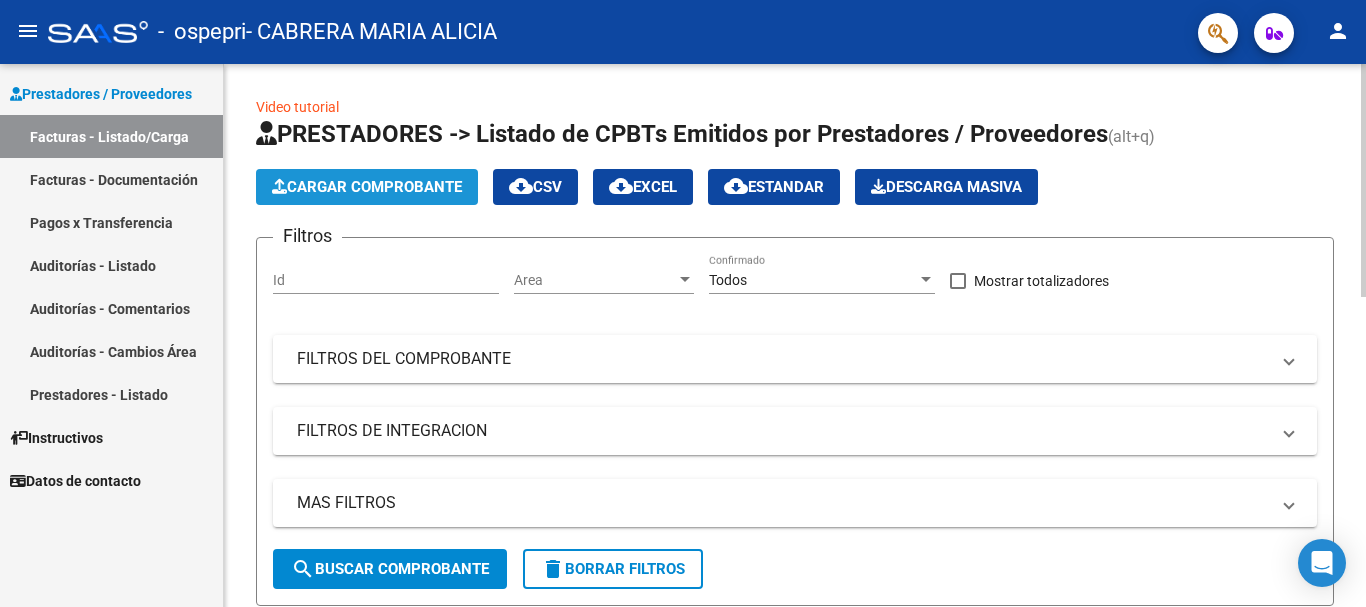 click on "Cargar Comprobante" 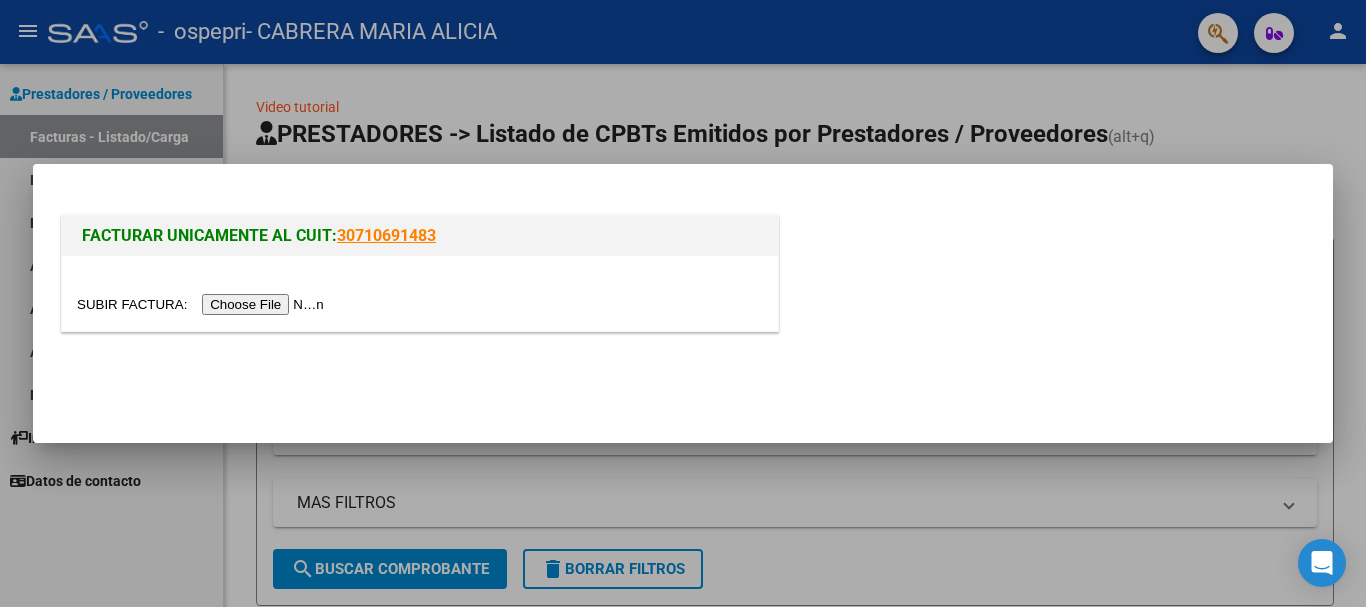 click at bounding box center (203, 304) 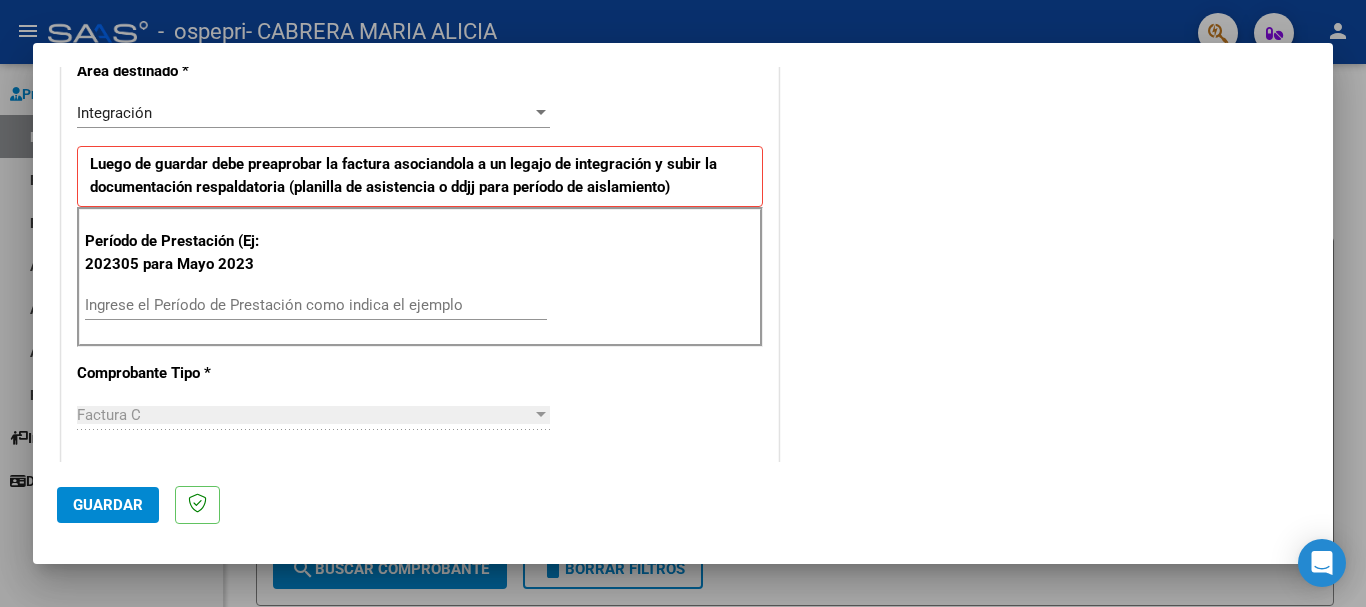 scroll, scrollTop: 450, scrollLeft: 0, axis: vertical 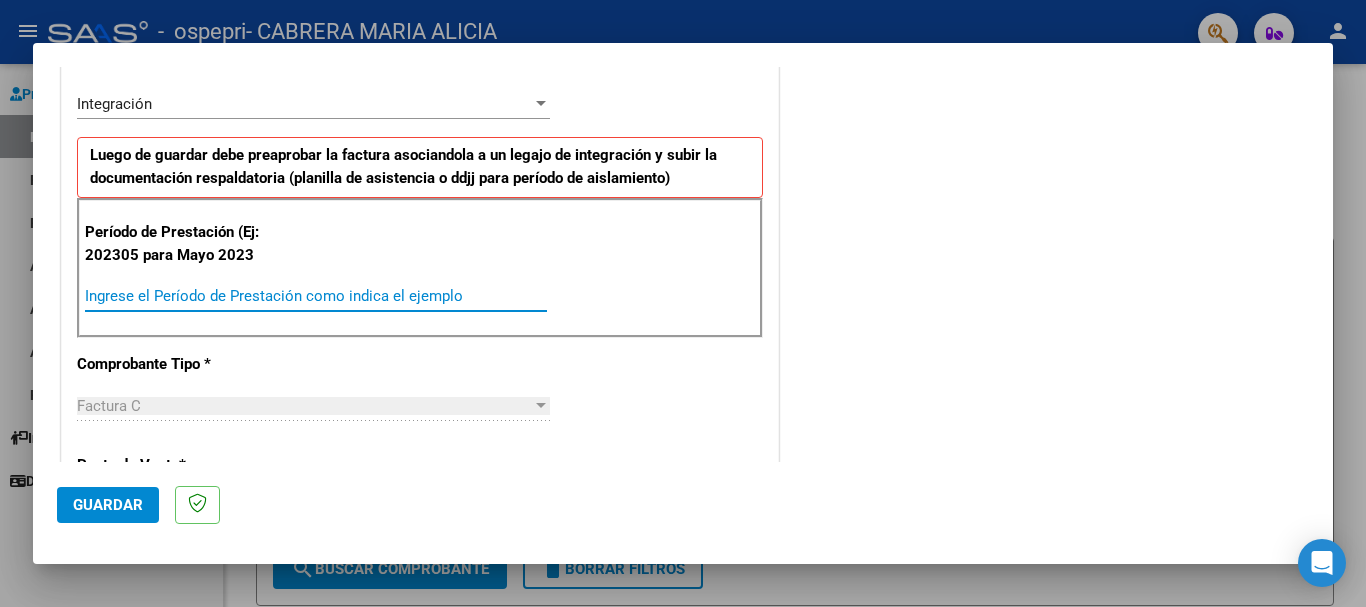 click on "Ingrese el Período de Prestación como indica el ejemplo" at bounding box center [316, 296] 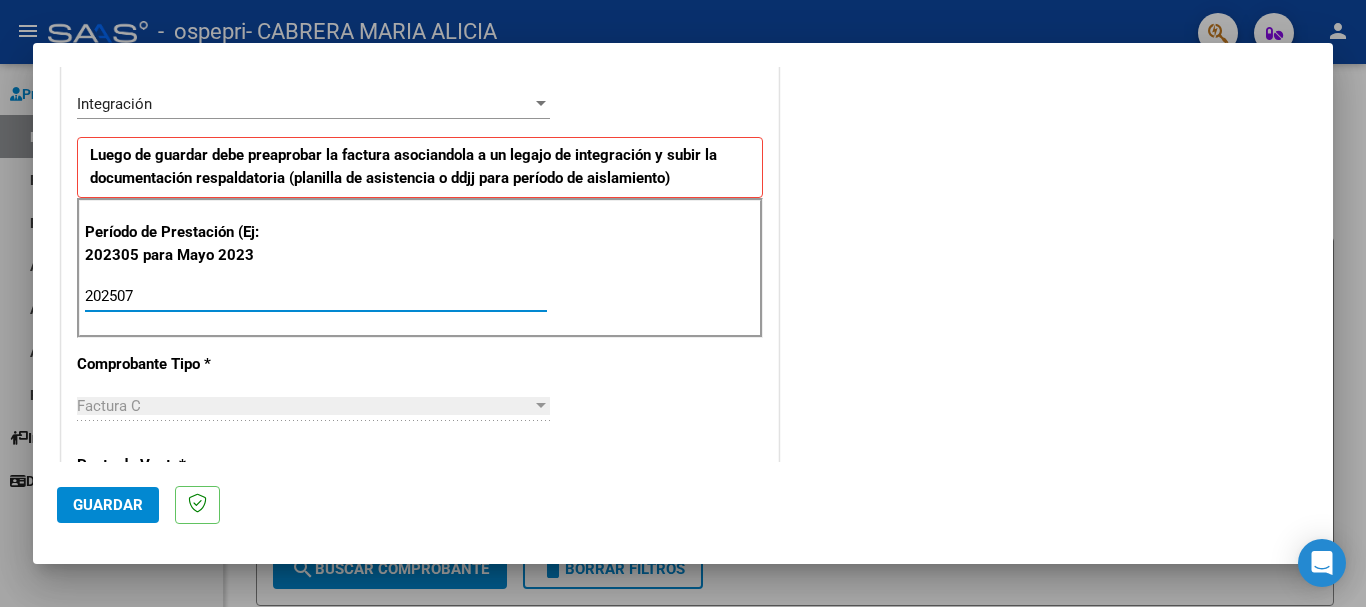 type on "202507" 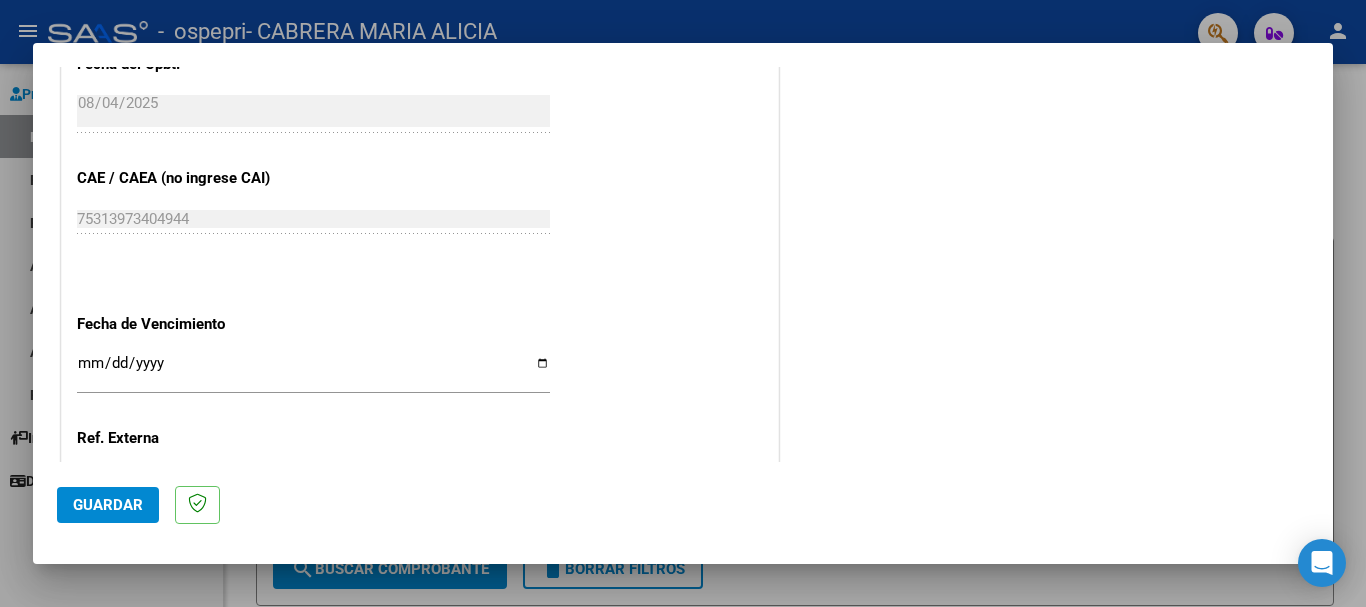 scroll, scrollTop: 1169, scrollLeft: 0, axis: vertical 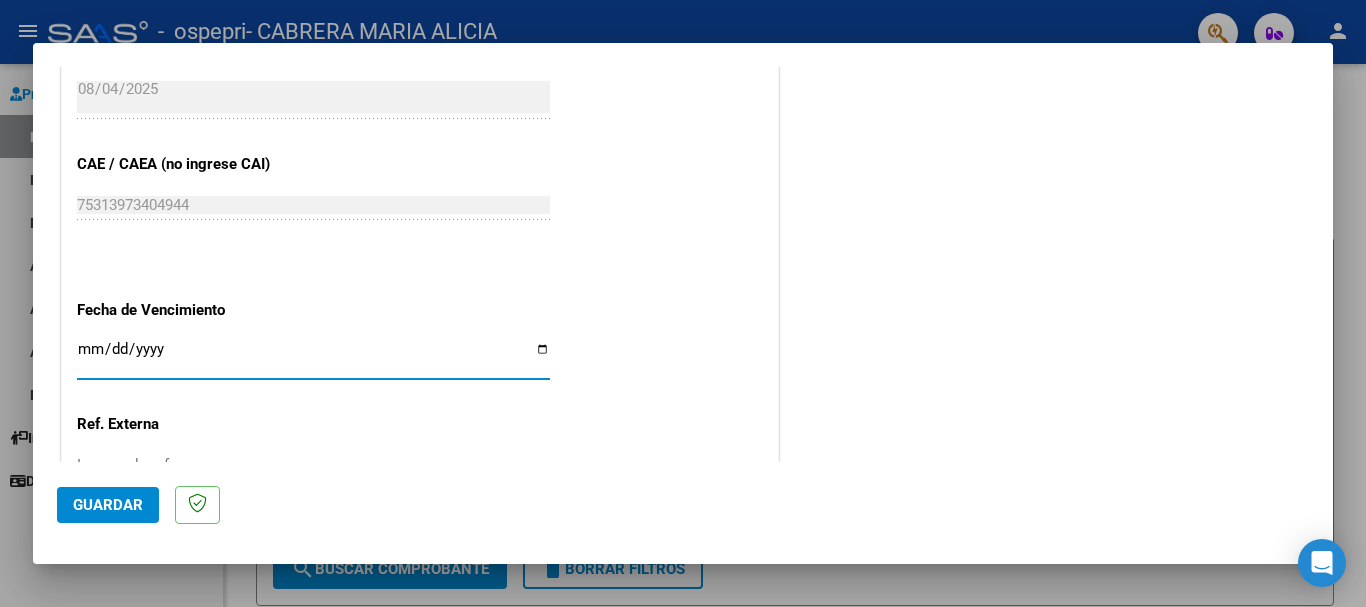 click on "Ingresar la fecha" at bounding box center [313, 357] 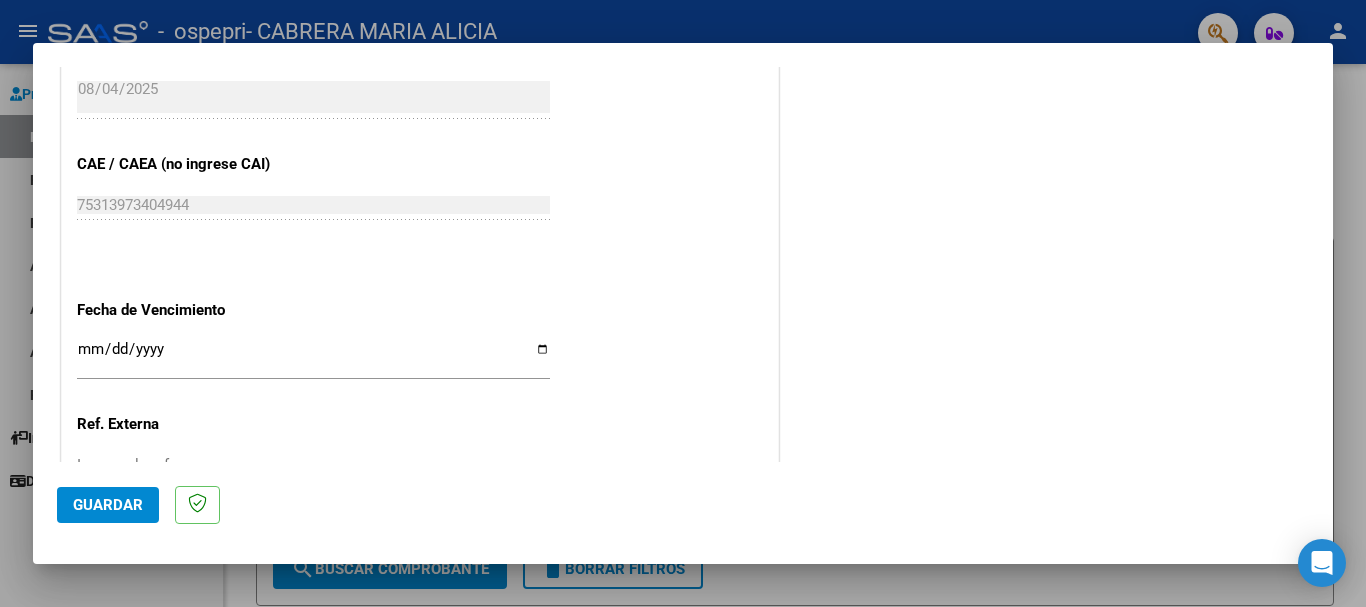 click on "CUIT  *   [CUIT] Ingresar CUIT  ANALISIS PRESTADOR  Area destinado * Integración Seleccionar Area Luego de guardar debe preaprobar la factura asociandola a un legajo de integración y subir la documentación respaldatoria (planilla de asistencia o ddjj para período de aislamiento)  Período de Prestación (Ej: 202305 para Mayo 2023    202507 Ingrese el Período de Prestación como indica el ejemplo   Comprobante Tipo * Factura C Seleccionar Tipo Punto de Venta  *   1 Ingresar el Nro.  Número  *   153 Ingresar el Nro.  Monto  *   $ 118.757,84 Ingresar el monto  Fecha del Cpbt.  *   2025-08-04 Ingresar la fecha  CAE / CAEA (no ingrese CAI)    75313973404944 Ingresar el CAE o CAEA (no ingrese CAI)  Fecha de Vencimiento    Ingresar la fecha  Ref. Externa    Ingresar la ref.  N° Liquidación    Ingresar el N° Liquidación" at bounding box center [420, -119] 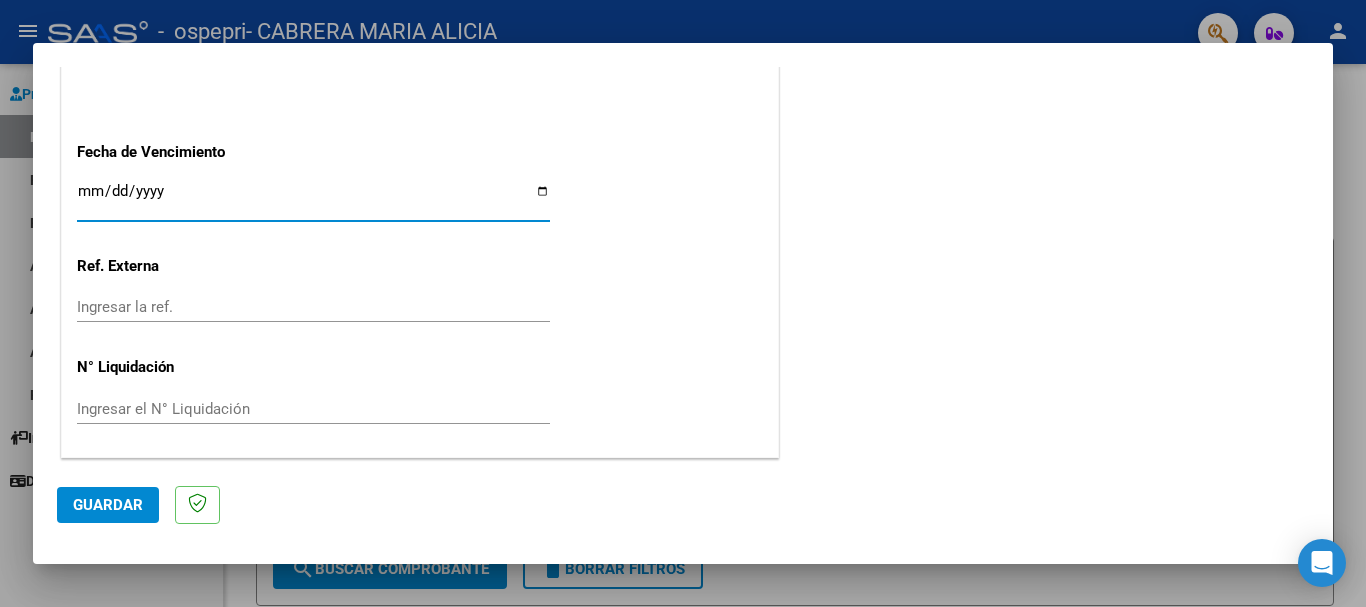 click on "Ingresar la fecha" at bounding box center [313, 199] 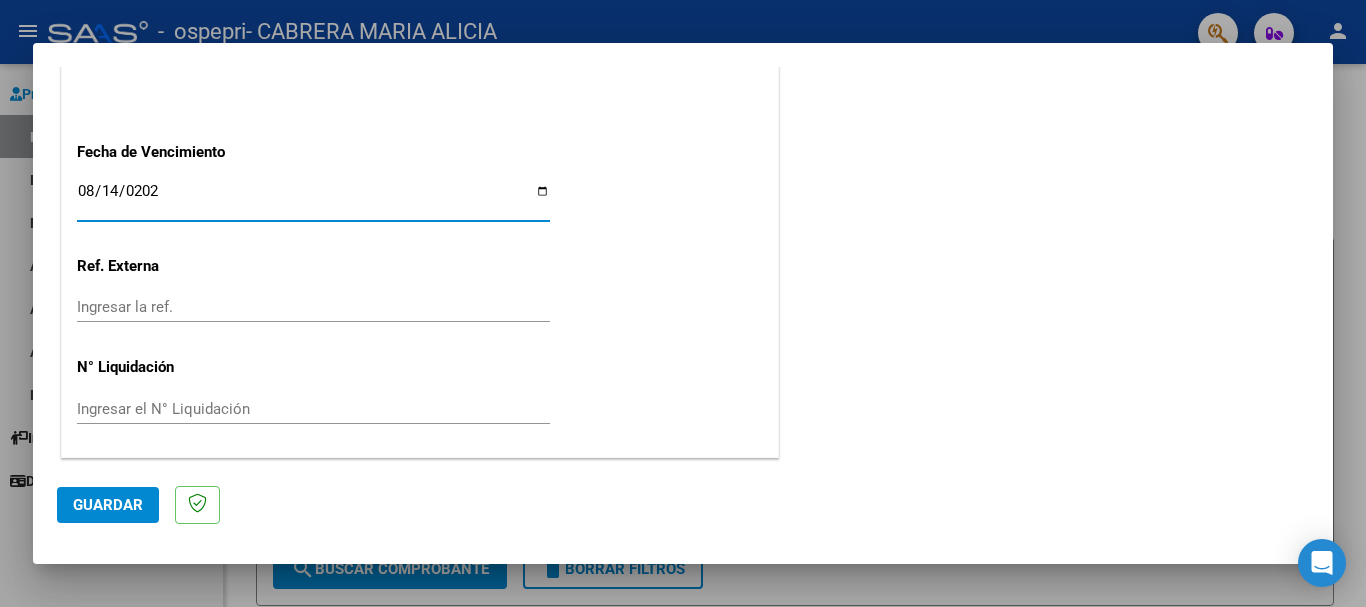 type on "2025-08-14" 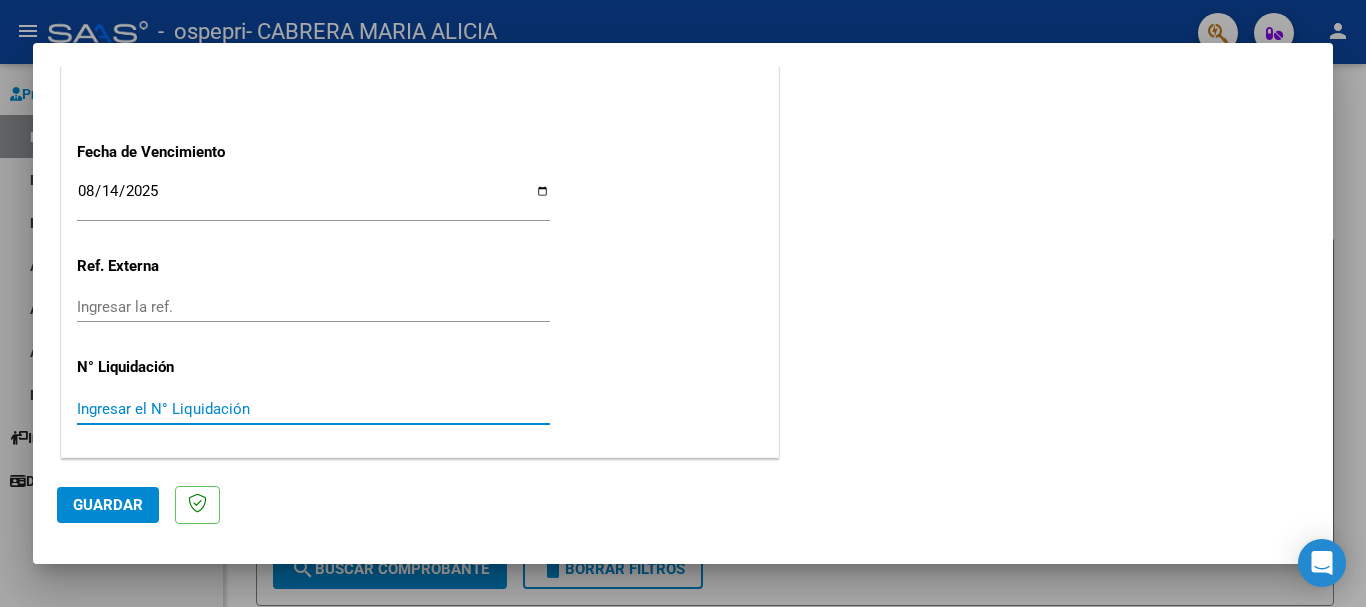 click on "Ingresar el N° Liquidación" at bounding box center (313, 409) 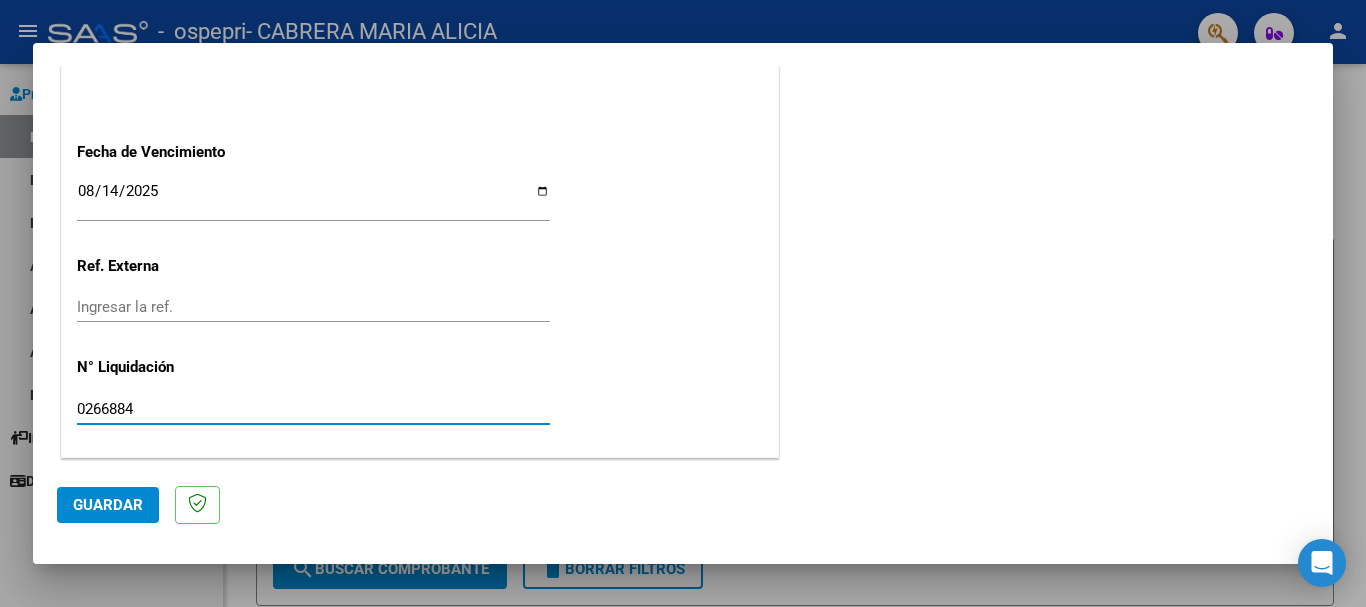 type on "0266884" 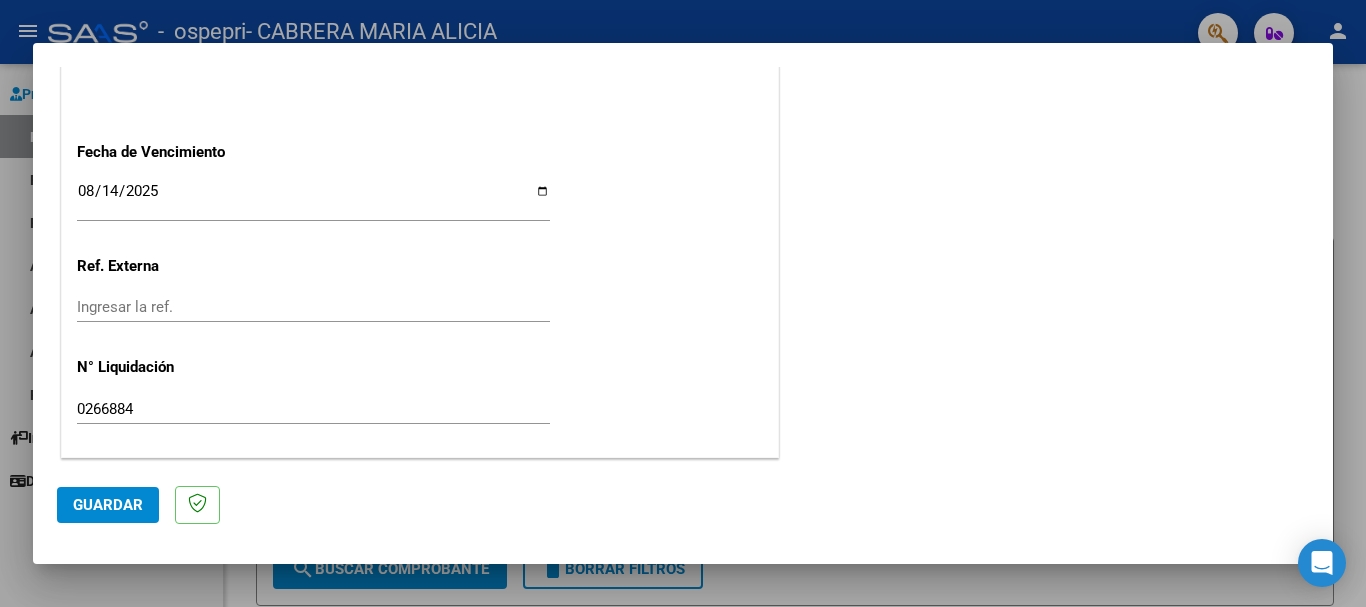 click at bounding box center [683, 303] 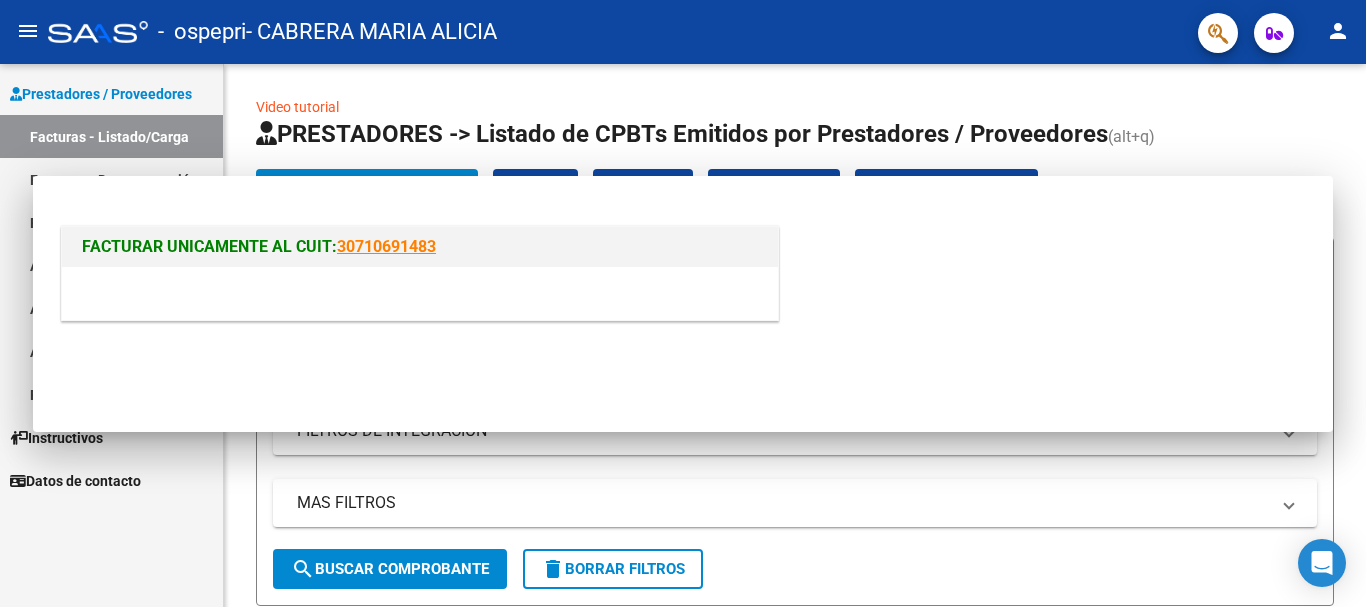 scroll, scrollTop: 0, scrollLeft: 0, axis: both 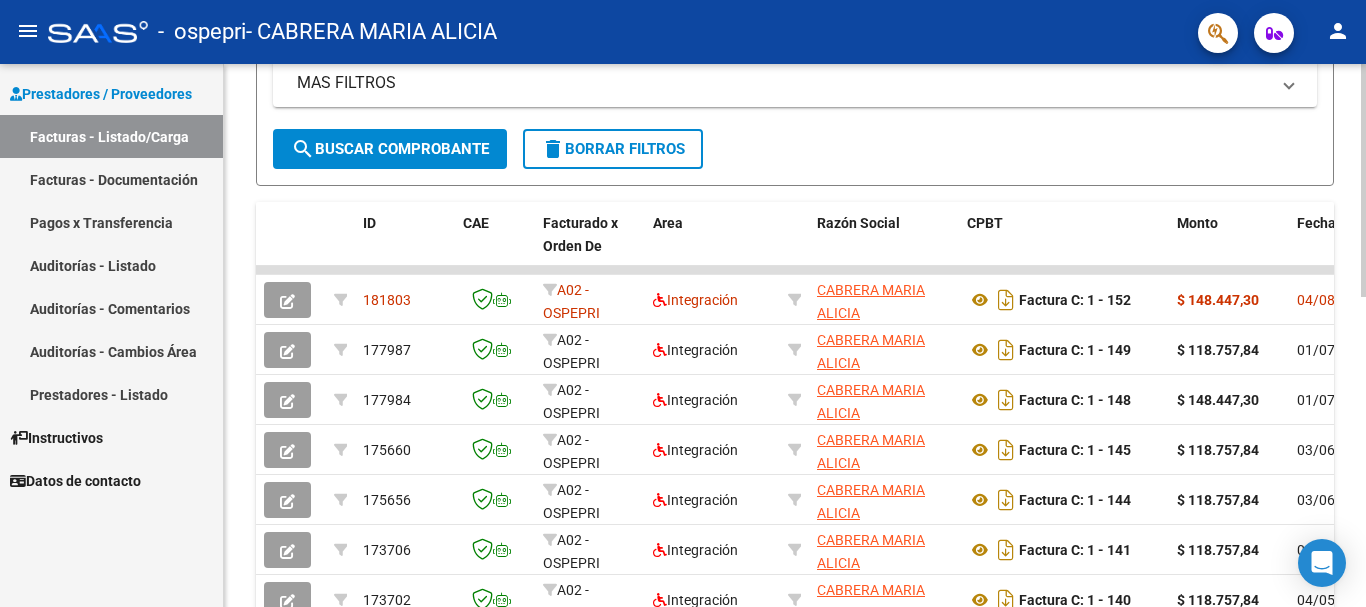 click on "Video tutorial   PRESTADORES -> Listado de CPBTs Emitidos por Prestadores / Proveedores (alt+q)   Cargar Comprobante
cloud_download  CSV  cloud_download  EXCEL  cloud_download  Estandar   Descarga Masiva
Filtros Id Area Area Todos Confirmado   Mostrar totalizadores   FILTROS DEL COMPROBANTE  Comprobante Tipo Comprobante Tipo Start date – End date Fec. Comprobante Desde / Hasta Días Emisión Desde(cant. días) Días Emisión Hasta(cant. días) CUIT / Razón Social Pto. Venta Nro. Comprobante Código SSS CAE Válido CAE Válido Todos Cargado Módulo Hosp. Todos Tiene facturacion Apócrifa Hospital Refes  FILTROS DE INTEGRACION  Período De Prestación Campos del Archivo de Rendición Devuelto x SSS (dr_envio) Todos Rendido x SSS (dr_envio) Tipo de Registro Tipo de Registro Período Presentación Período Presentación Campos del Legajo Asociado (preaprobación) Afiliado Legajo (cuil/nombre) Todos Solo facturas preaprobadas  MAS FILTROS  Todos Con Doc. Respaldatoria Todos Con Trazabilidad Todos – – 0" 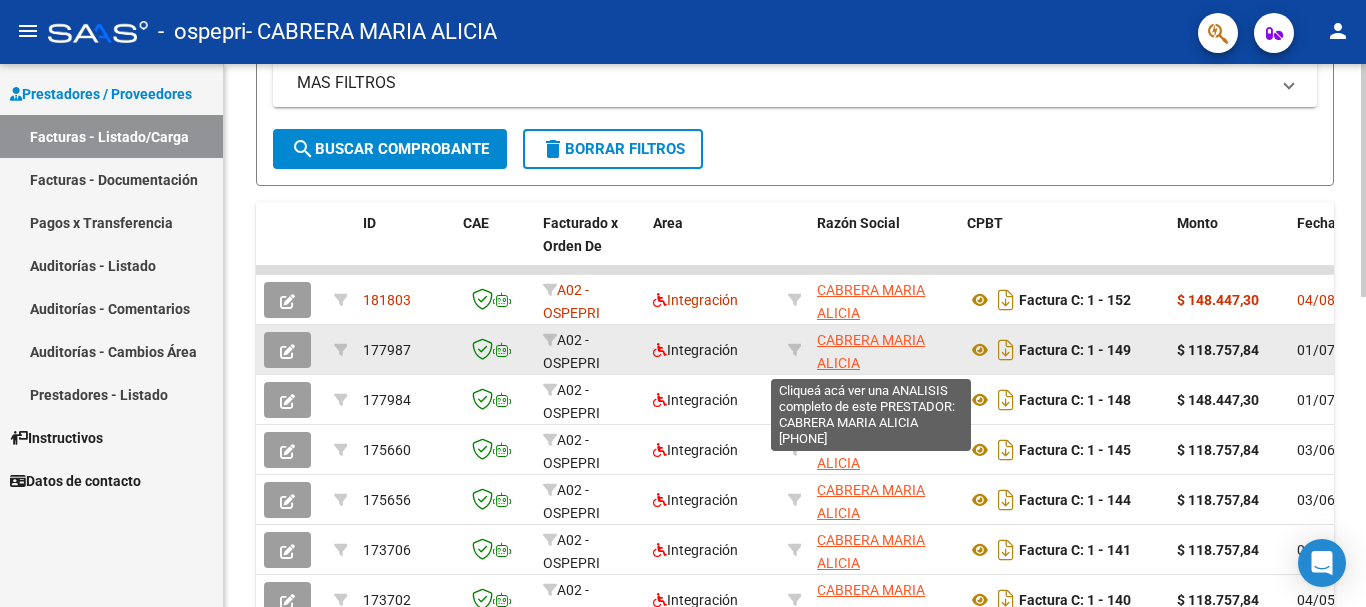 click on "CABRERA MARIA ALICIA" 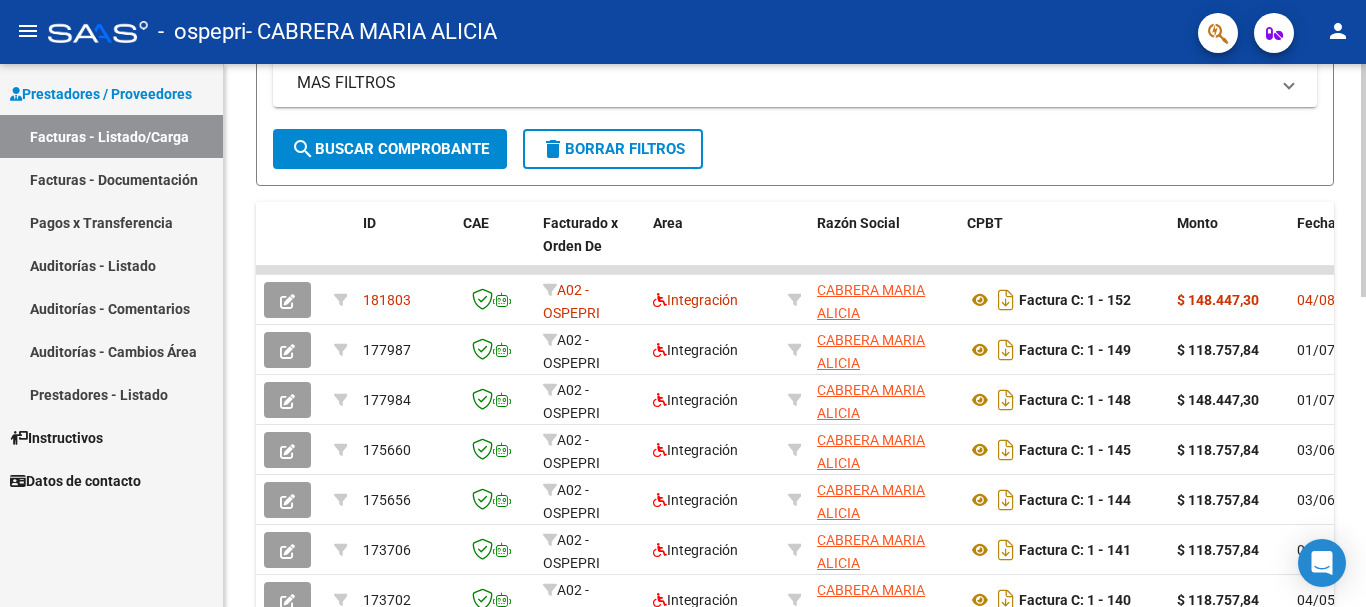 drag, startPoint x: 1355, startPoint y: 407, endPoint x: 1338, endPoint y: 270, distance: 138.05072 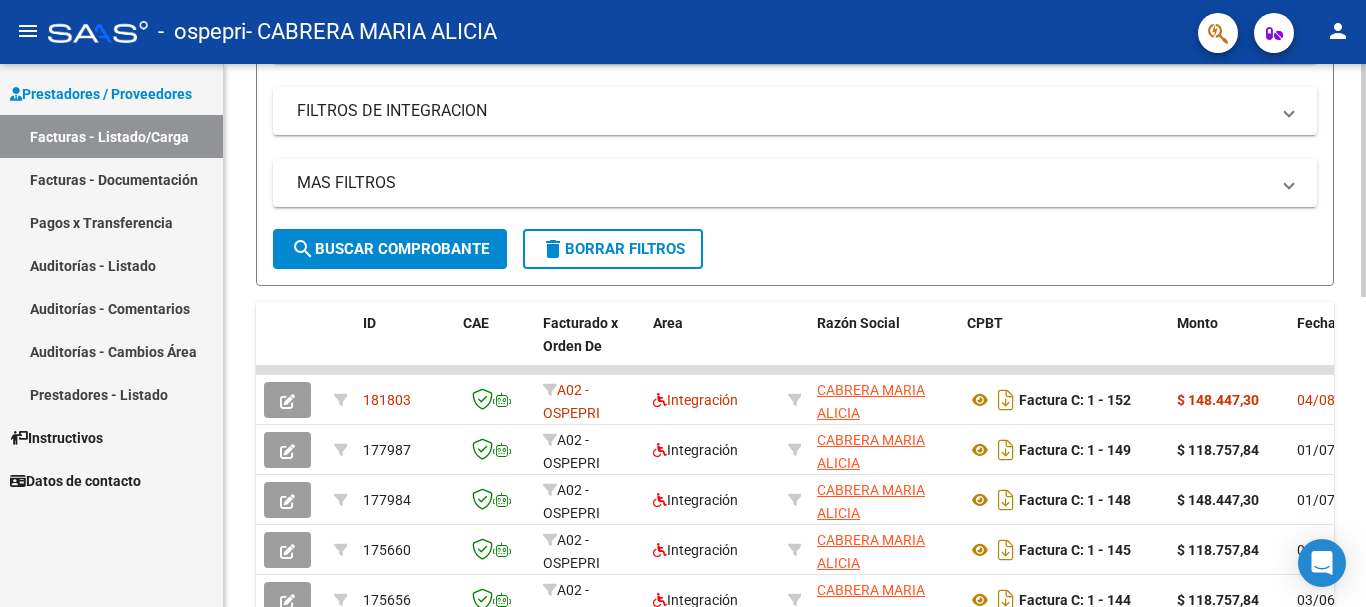 scroll, scrollTop: 331, scrollLeft: 0, axis: vertical 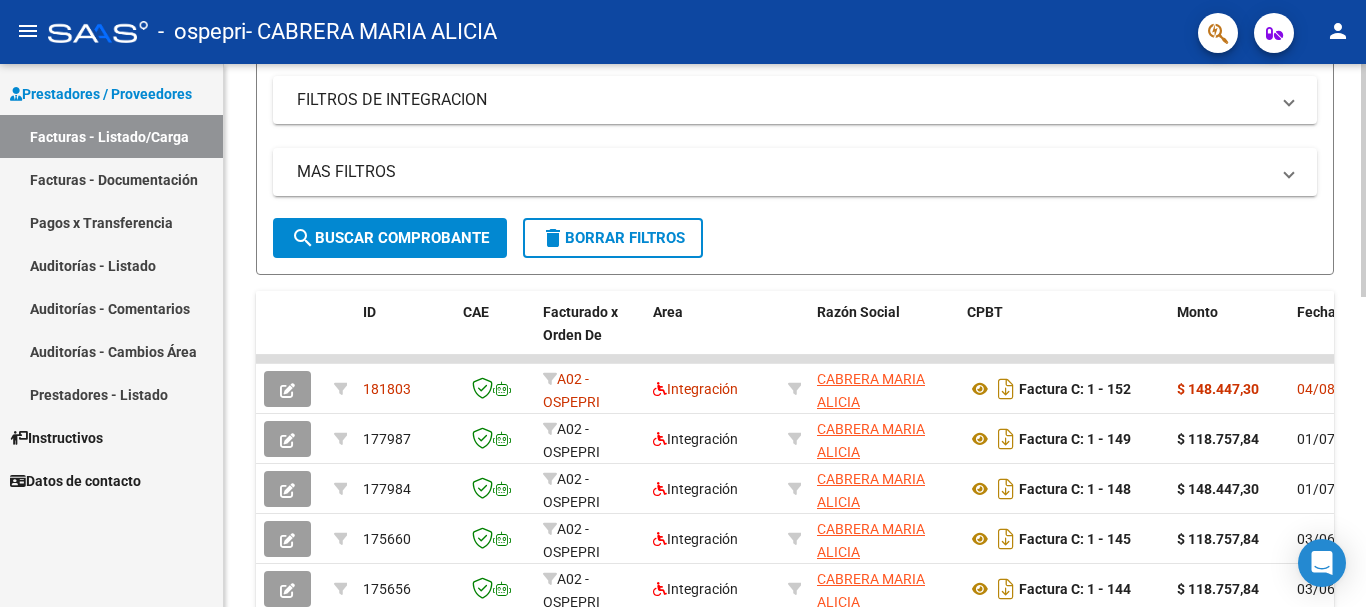 click 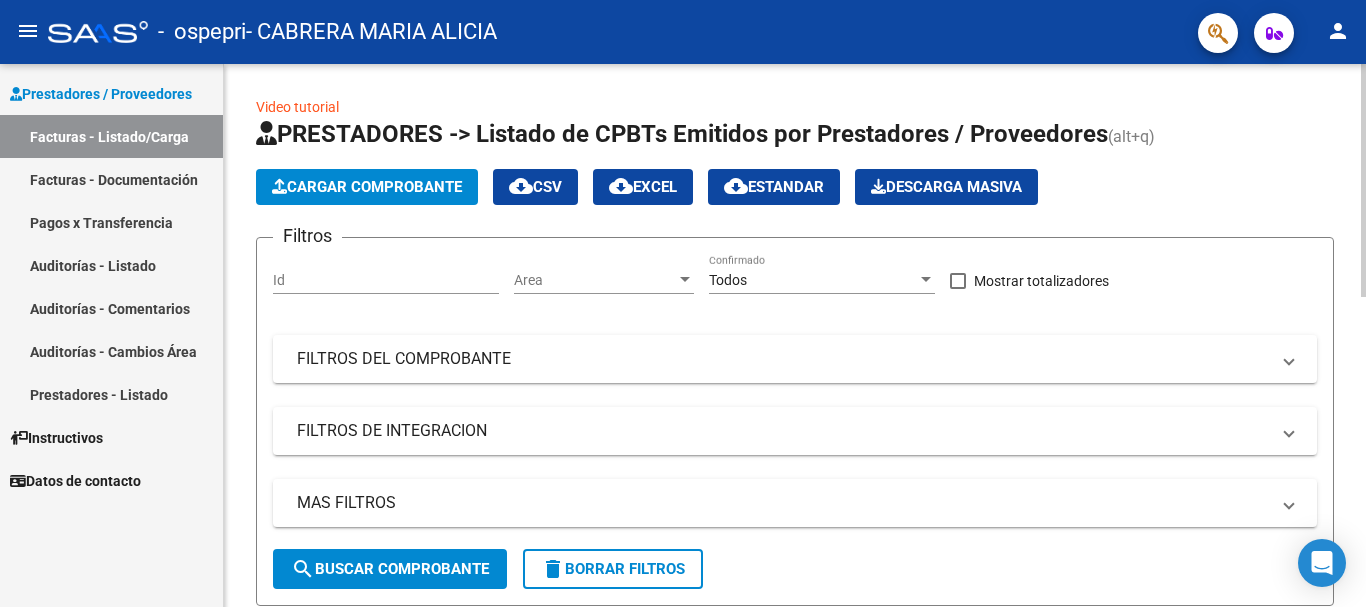 click on "Video tutorial   PRESTADORES -> Listado de CPBTs Emitidos por Prestadores / Proveedores (alt+q)   Cargar Comprobante
cloud_download  CSV  cloud_download  EXCEL  cloud_download  Estandar   Descarga Masiva
Filtros Id Area Area Todos Confirmado   Mostrar totalizadores   FILTROS DEL COMPROBANTE  Comprobante Tipo Comprobante Tipo Start date – End date Fec. Comprobante Desde / Hasta Días Emisión Desde(cant. días) Días Emisión Hasta(cant. días) CUIT / Razón Social Pto. Venta Nro. Comprobante Código SSS CAE Válido CAE Válido Todos Cargado Módulo Hosp. Todos Tiene facturacion Apócrifa Hospital Refes  FILTROS DE INTEGRACION  Período De Prestación Campos del Archivo de Rendición Devuelto x SSS (dr_envio) Todos Rendido x SSS (dr_envio) Tipo de Registro Tipo de Registro Período Presentación Período Presentación Campos del Legajo Asociado (preaprobación) Afiliado Legajo (cuil/nombre) Todos Solo facturas preaprobadas  MAS FILTROS  Todos Con Doc. Respaldatoria Todos Con Trazabilidad Todos – – 0" 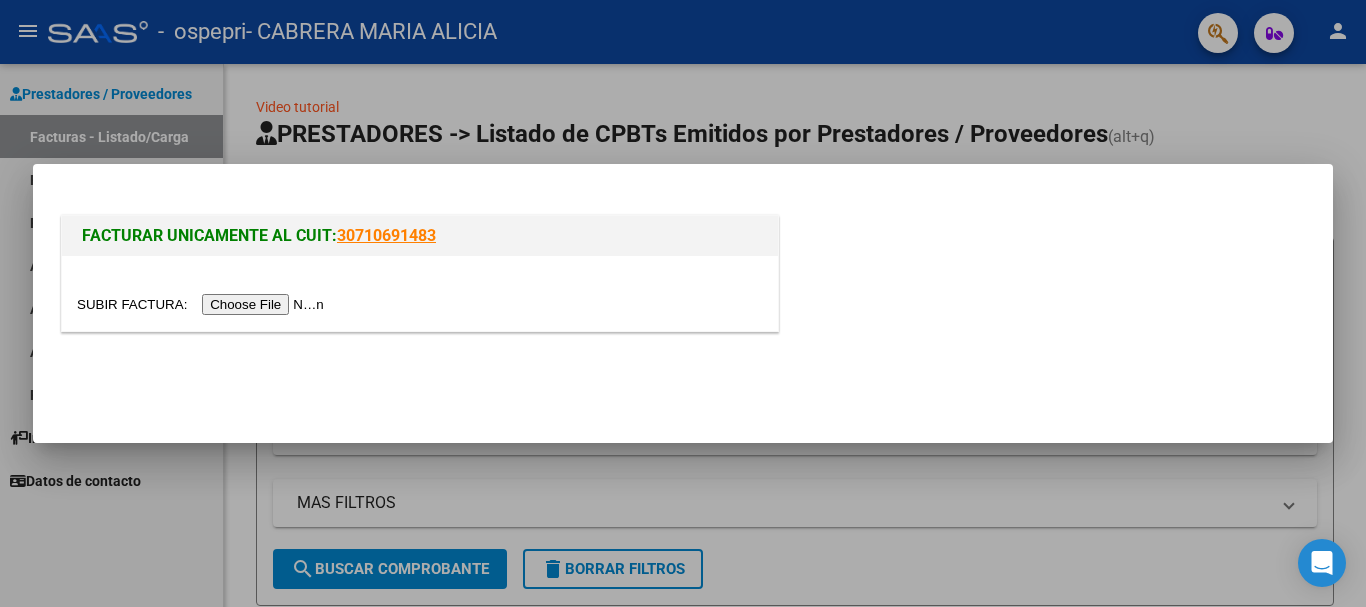 click at bounding box center [203, 304] 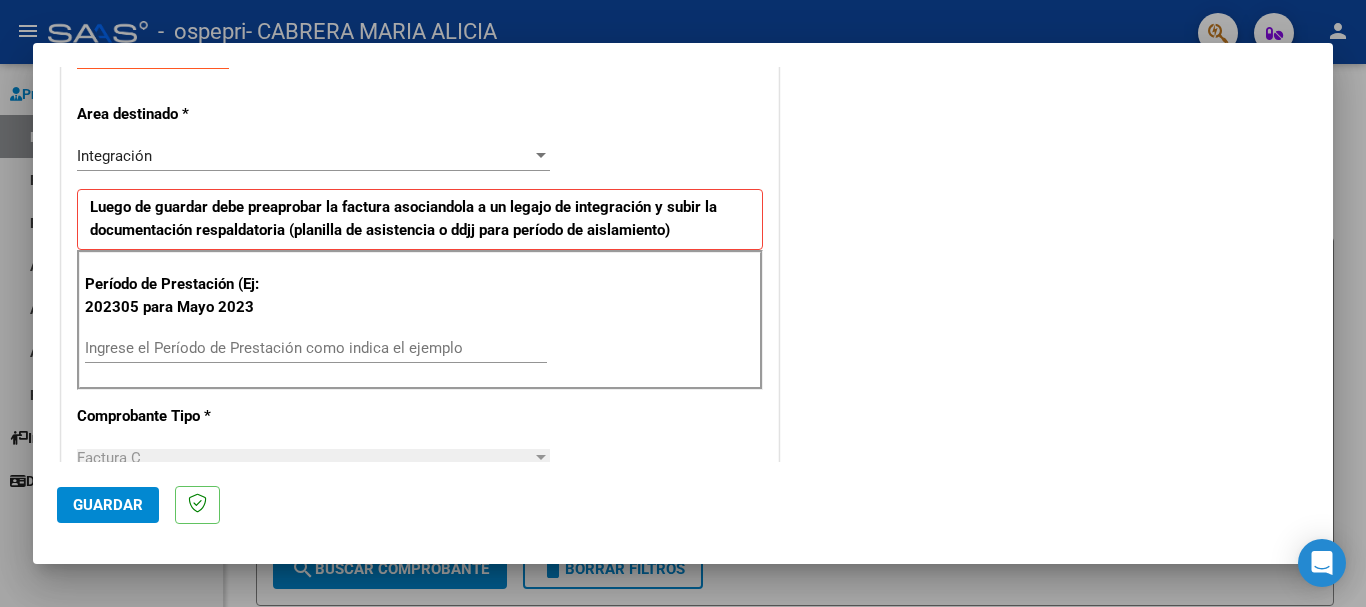 scroll, scrollTop: 407, scrollLeft: 0, axis: vertical 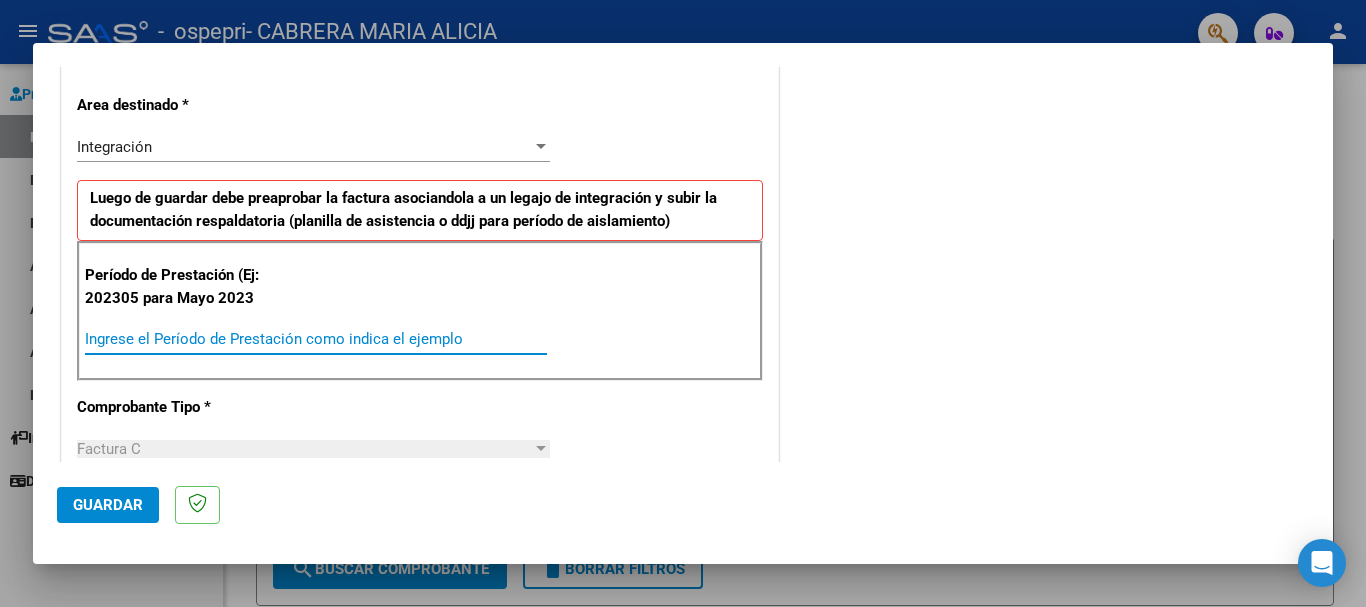 click on "Ingrese el Período de Prestación como indica el ejemplo" at bounding box center (316, 339) 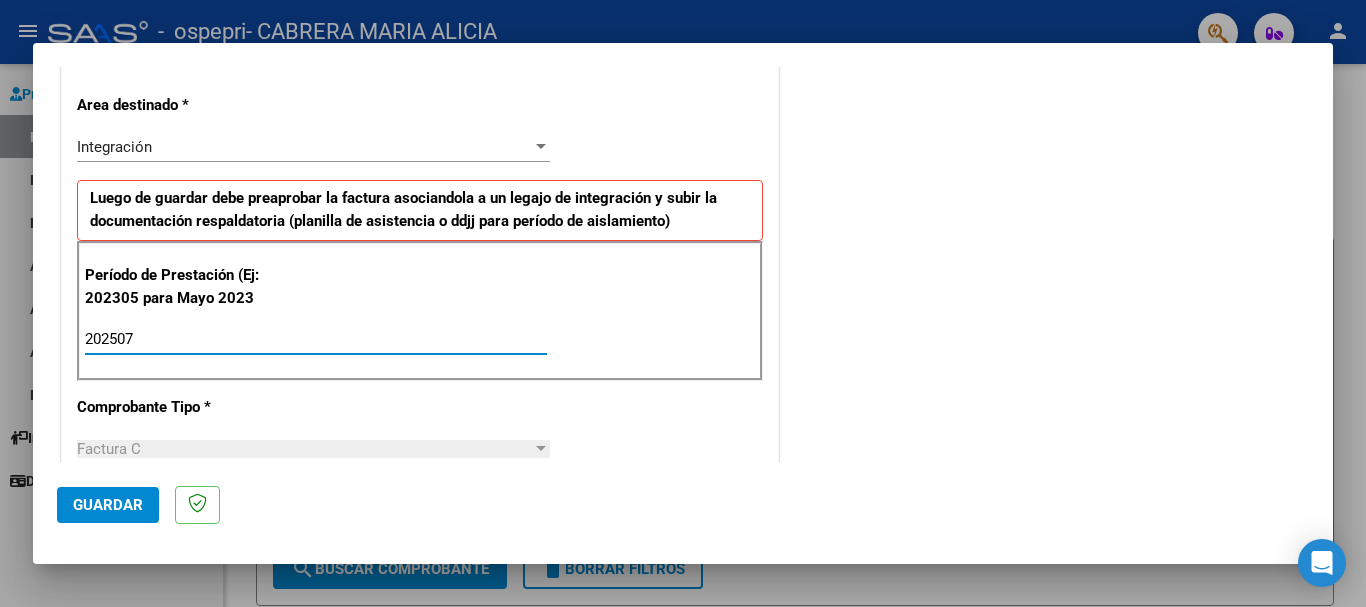 type on "202507" 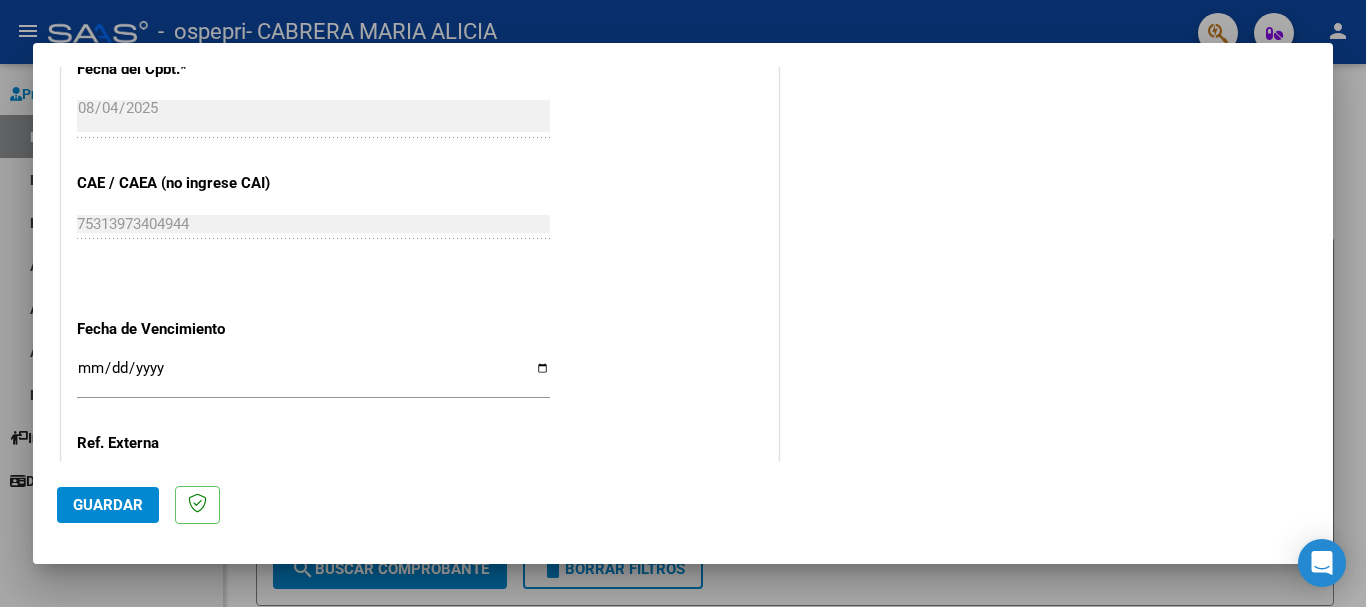 scroll, scrollTop: 1155, scrollLeft: 0, axis: vertical 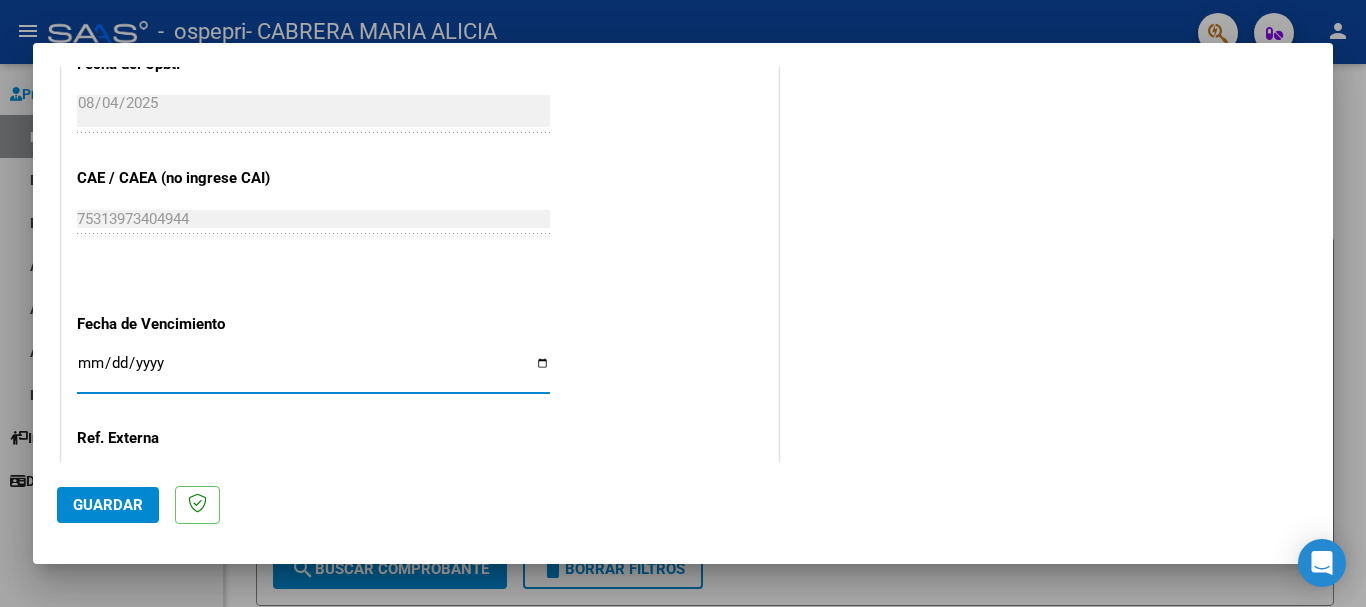 click on "Ingresar la fecha" at bounding box center [313, 371] 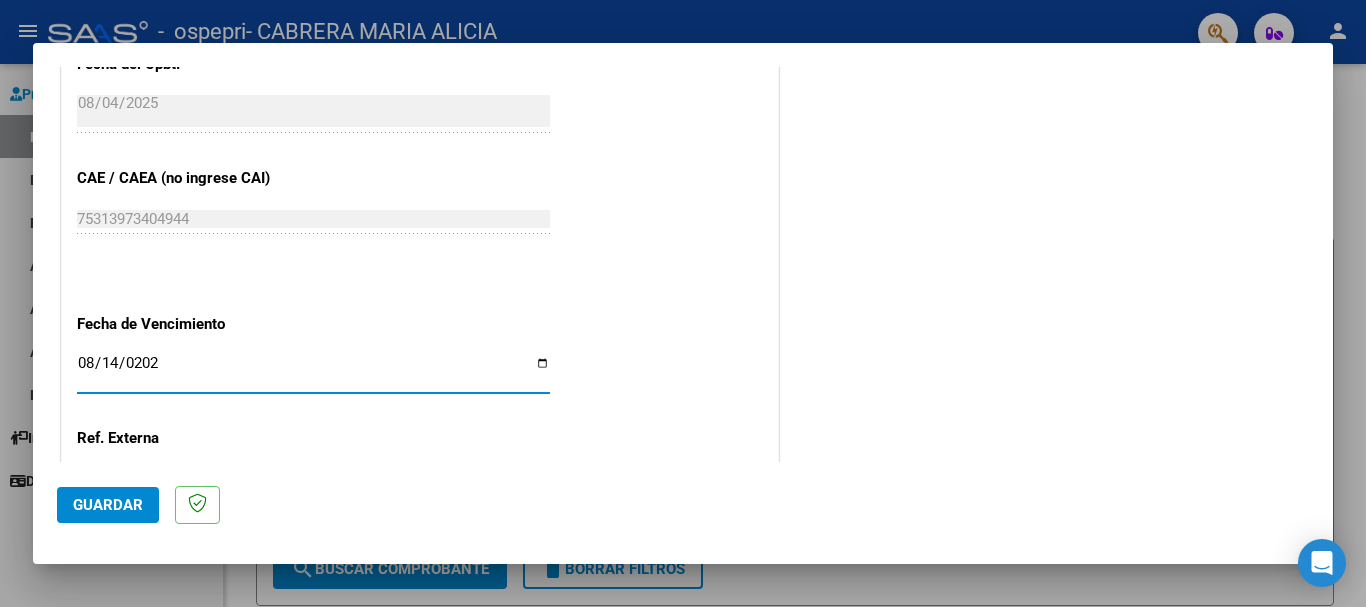 type on "2025-08-14" 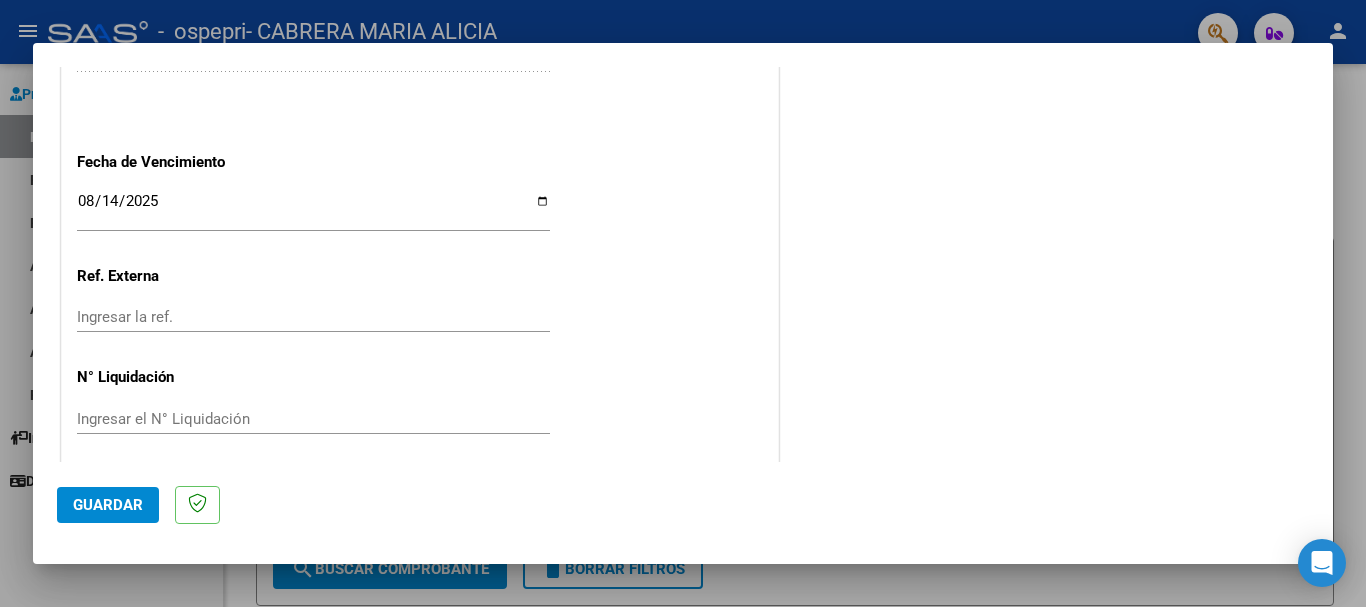 scroll, scrollTop: 1327, scrollLeft: 0, axis: vertical 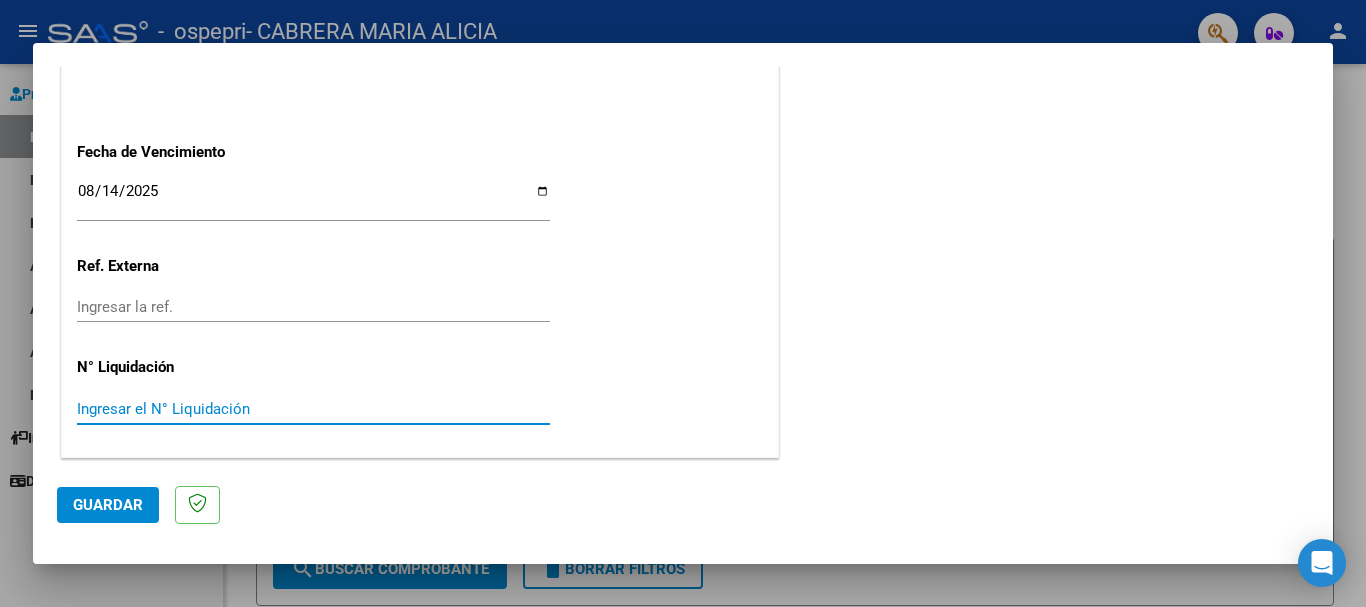 click on "Ingresar el N° Liquidación" at bounding box center [313, 409] 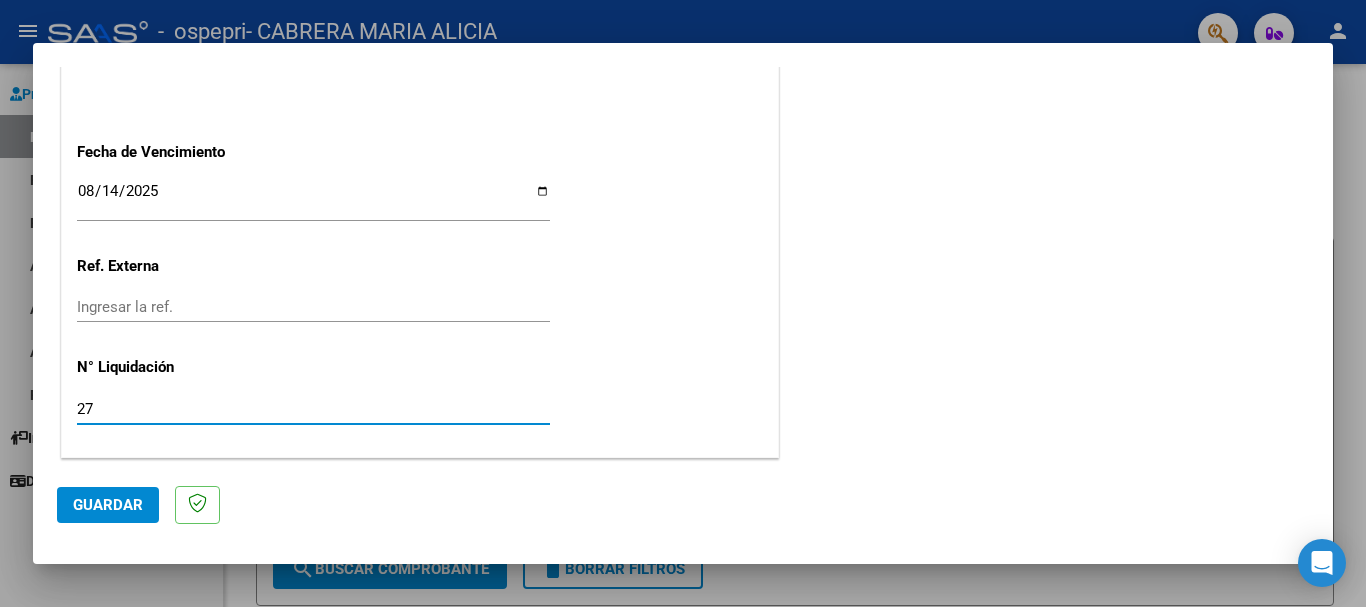 type on "2" 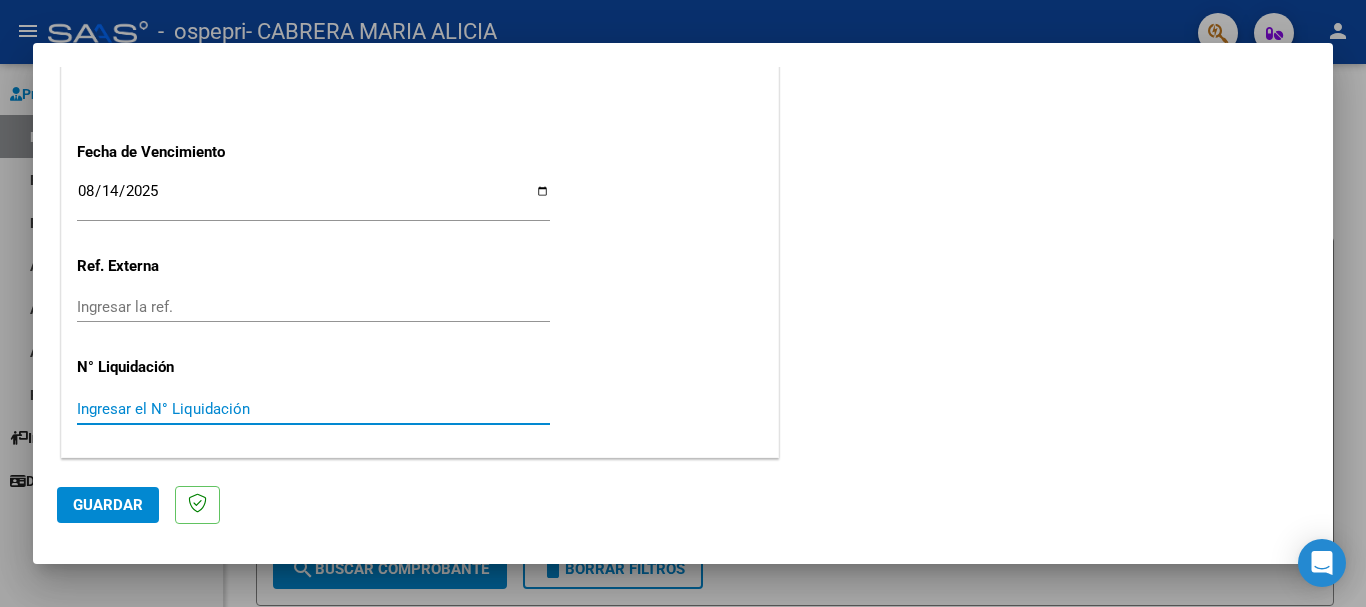 paste on "27285581643" 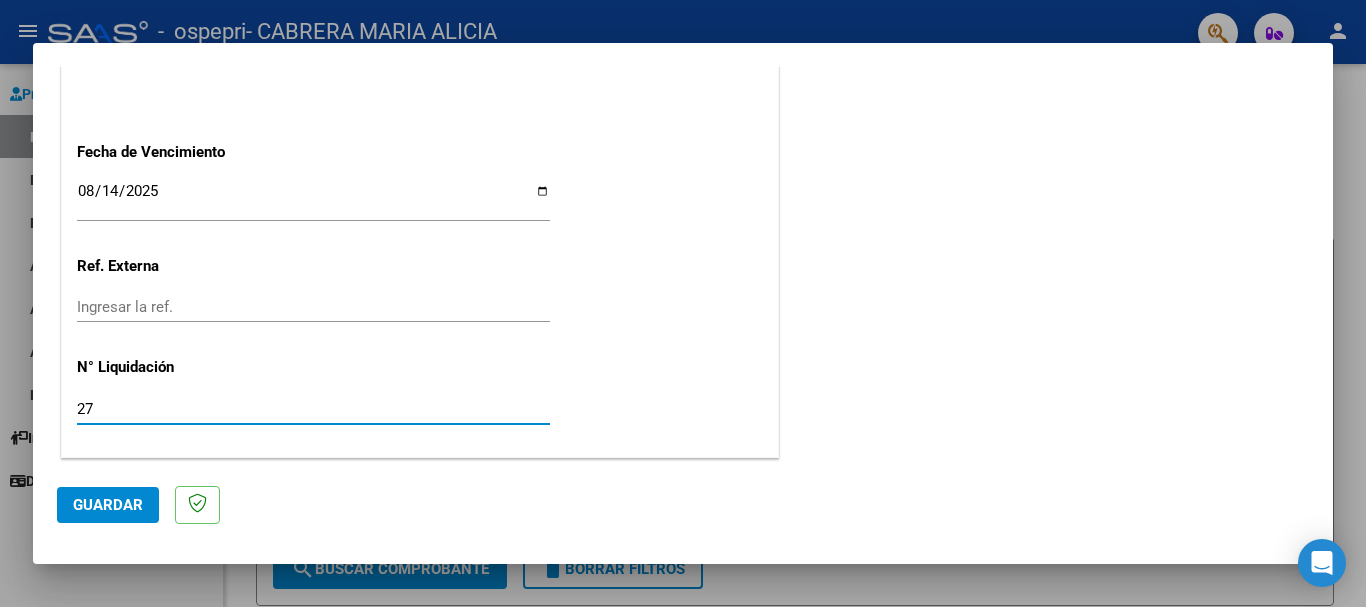 type on "2" 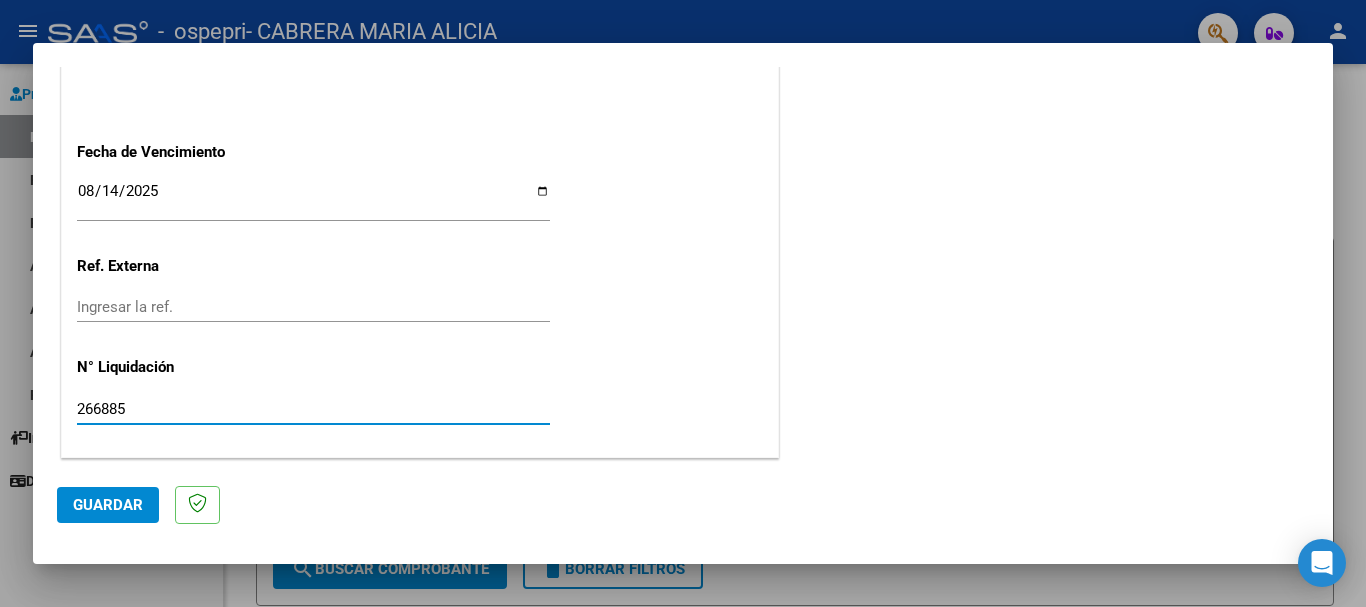 type on "266885" 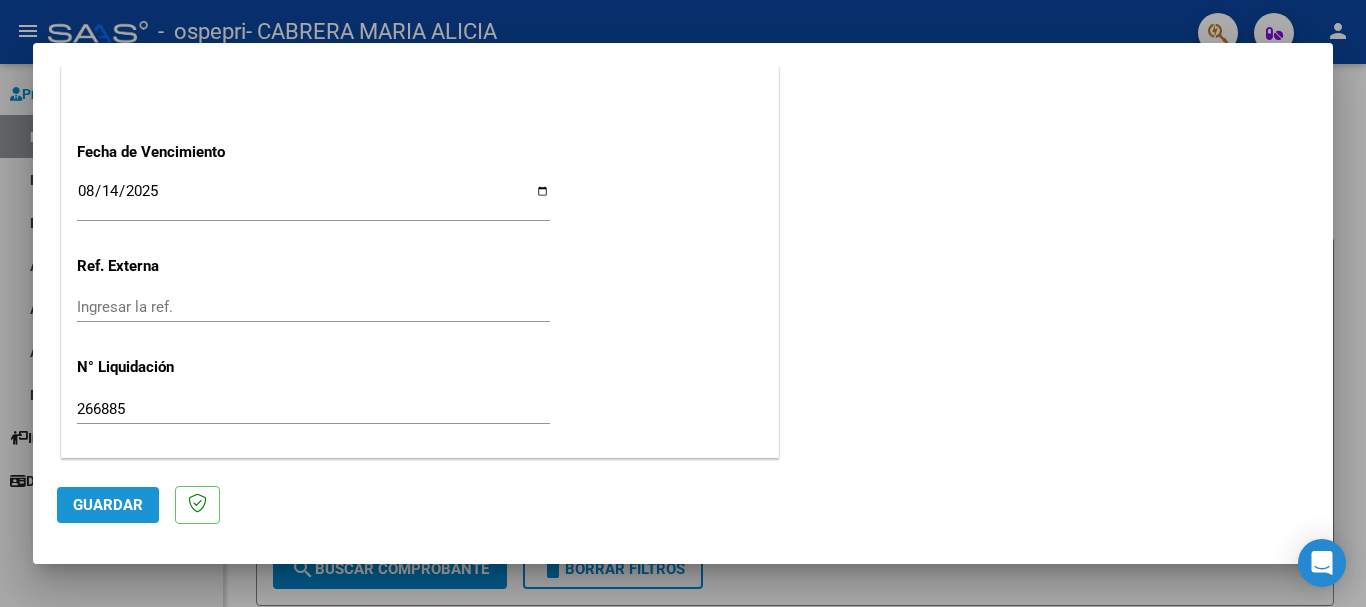 click on "Guardar" 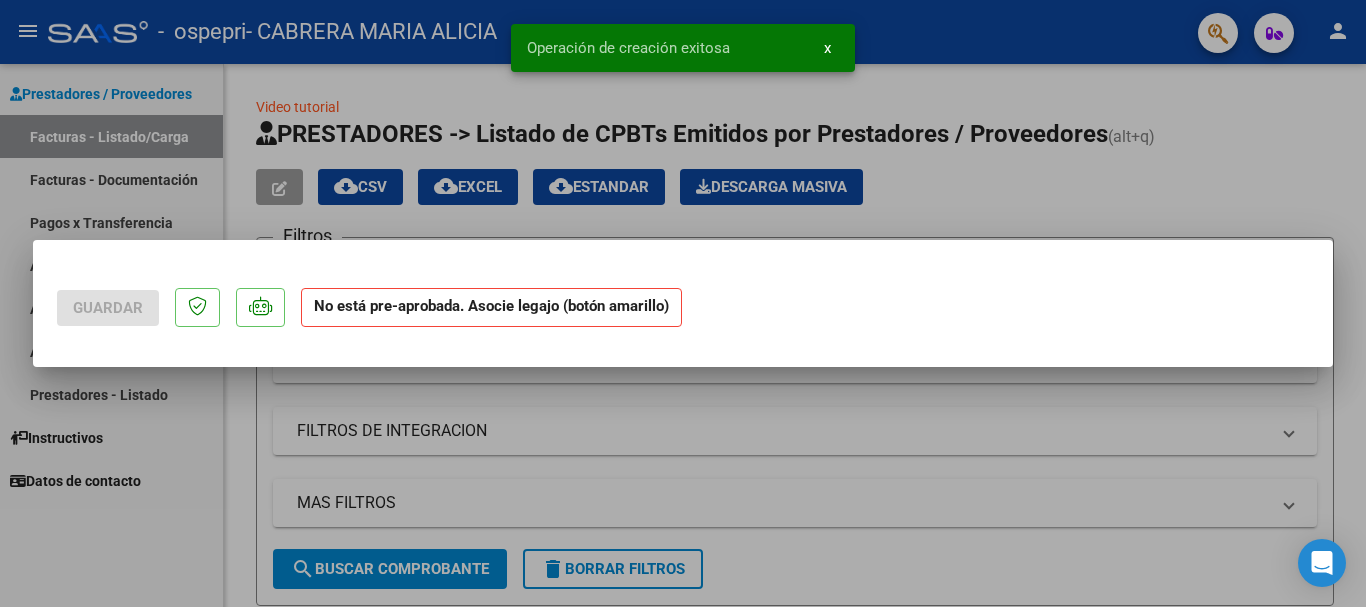 scroll, scrollTop: 0, scrollLeft: 0, axis: both 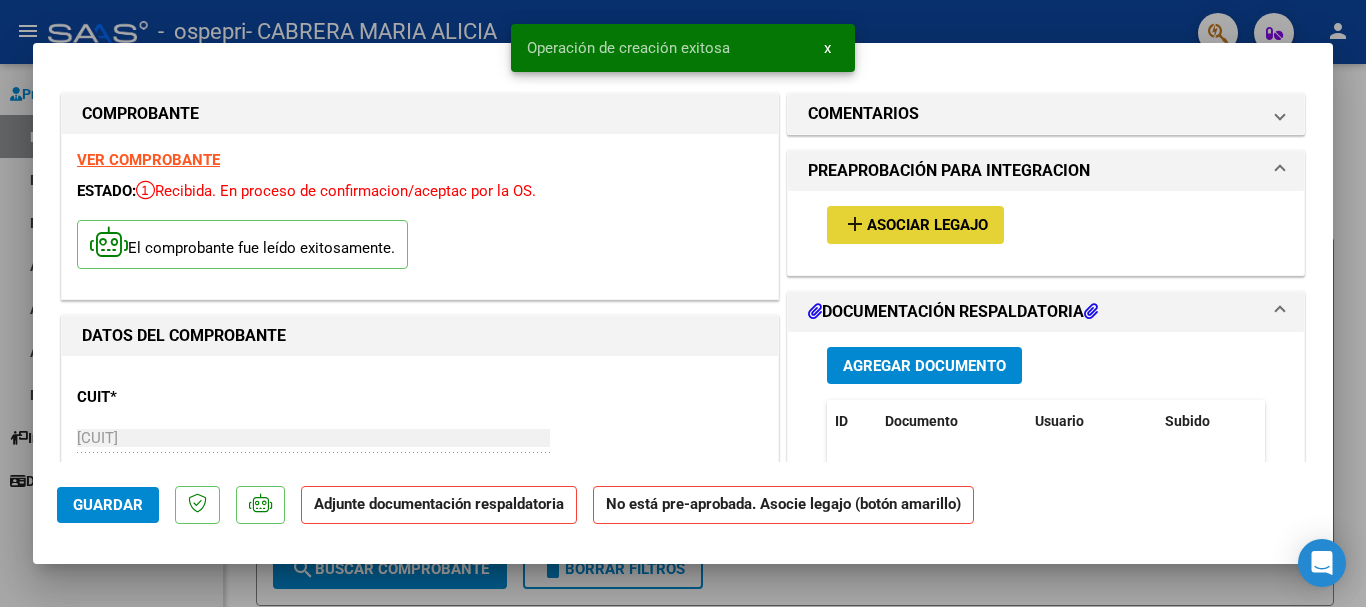 click on "Asociar Legajo" at bounding box center (927, 226) 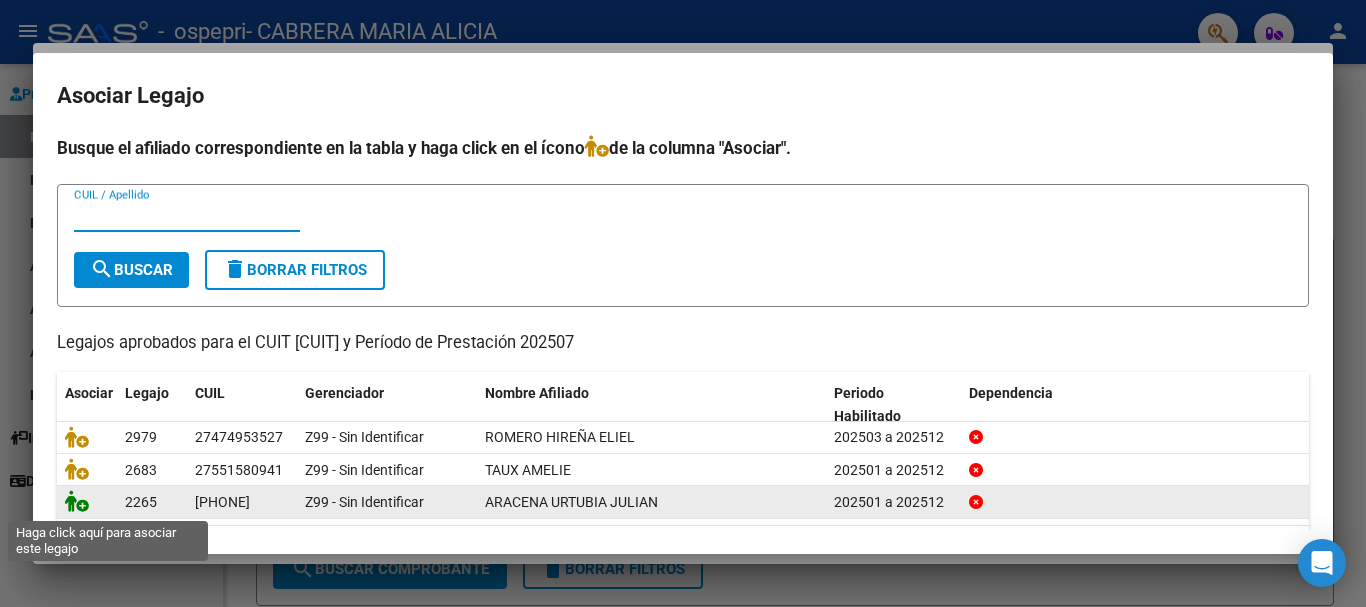 click 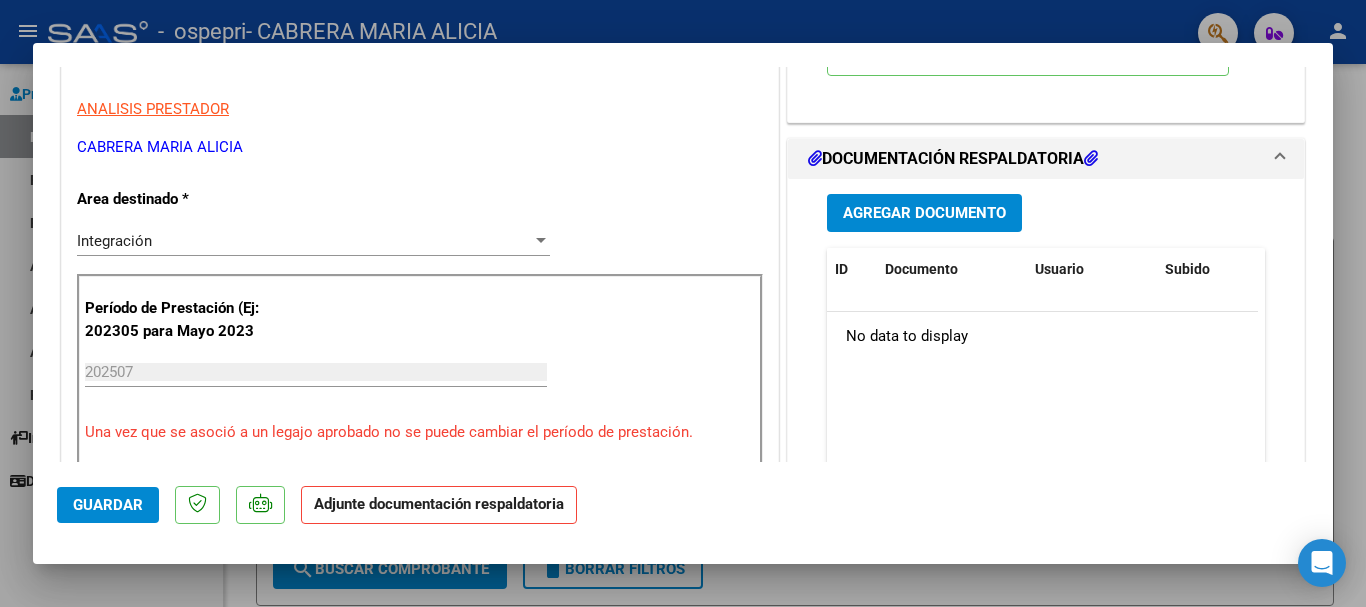 scroll, scrollTop: 399, scrollLeft: 0, axis: vertical 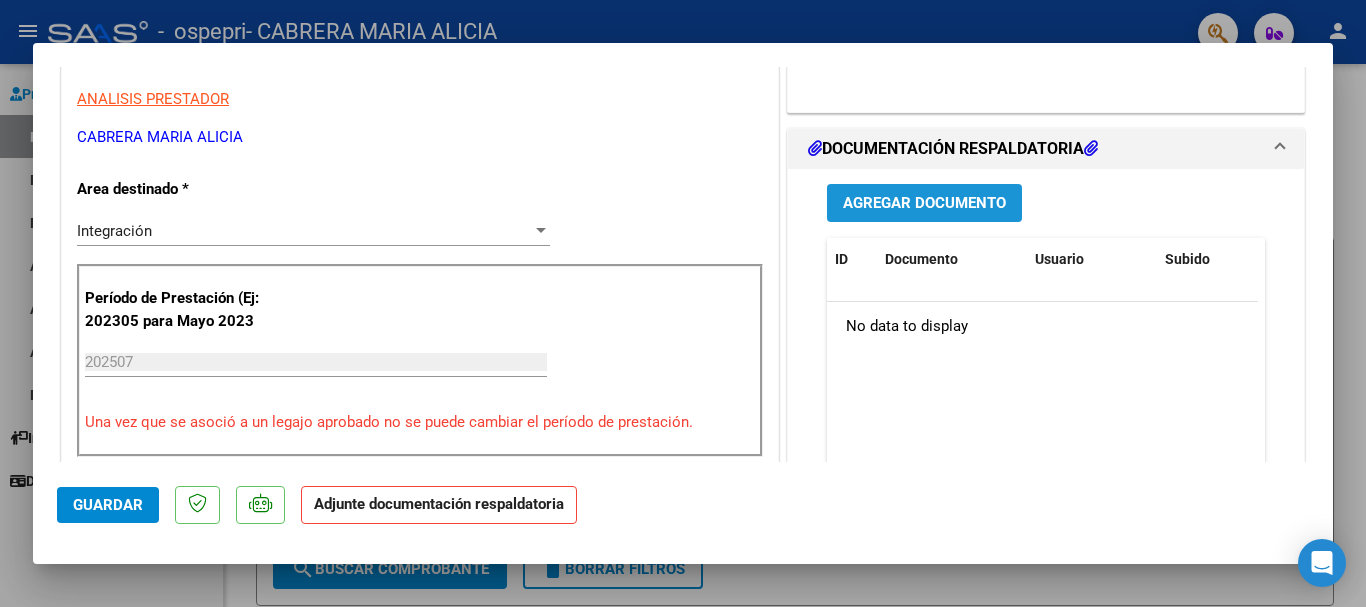 click on "Agregar Documento" at bounding box center (924, 204) 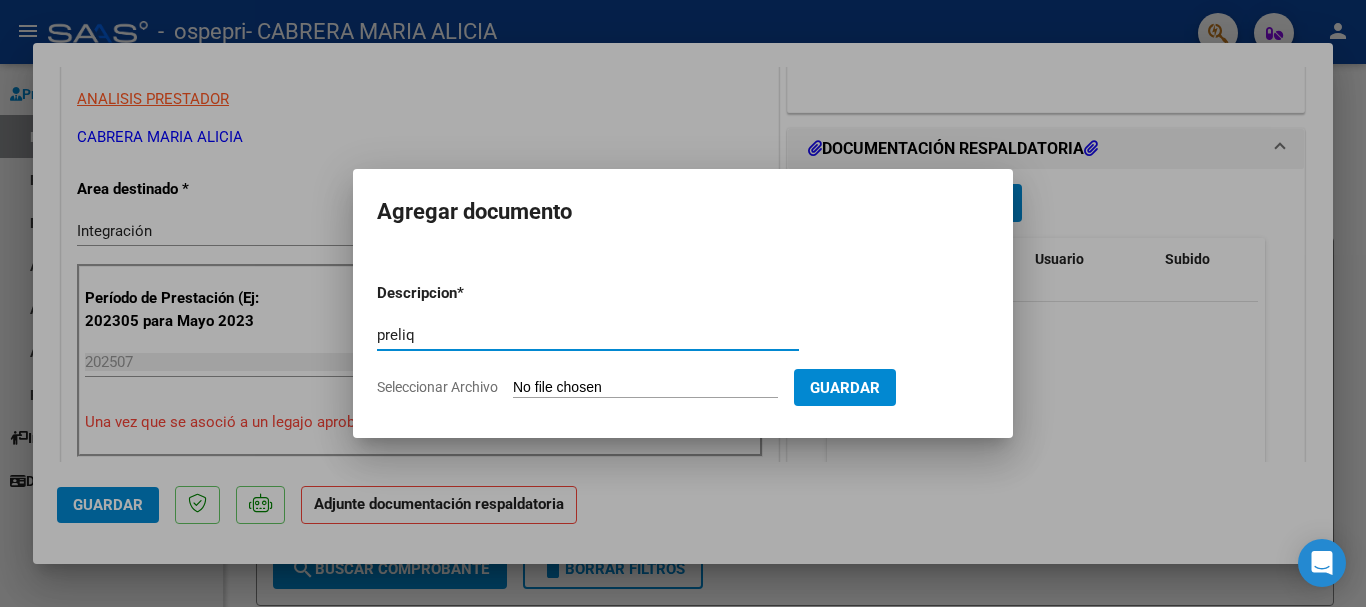 type on "preliq" 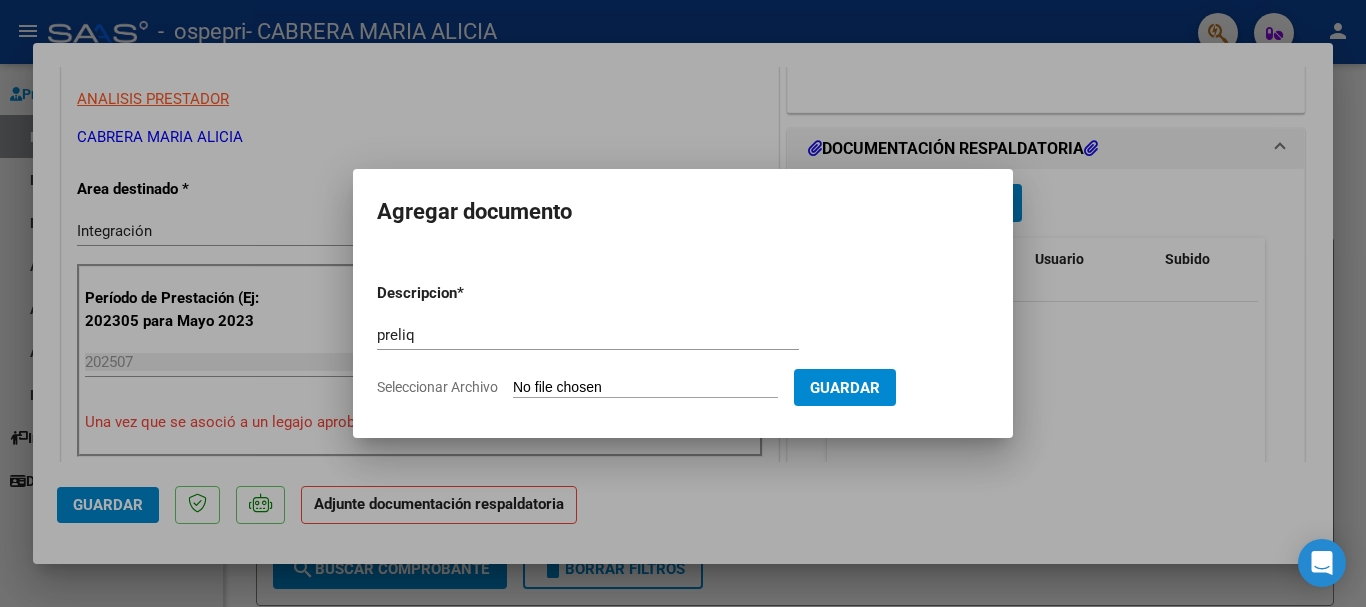 click on "Seleccionar Archivo" at bounding box center (645, 388) 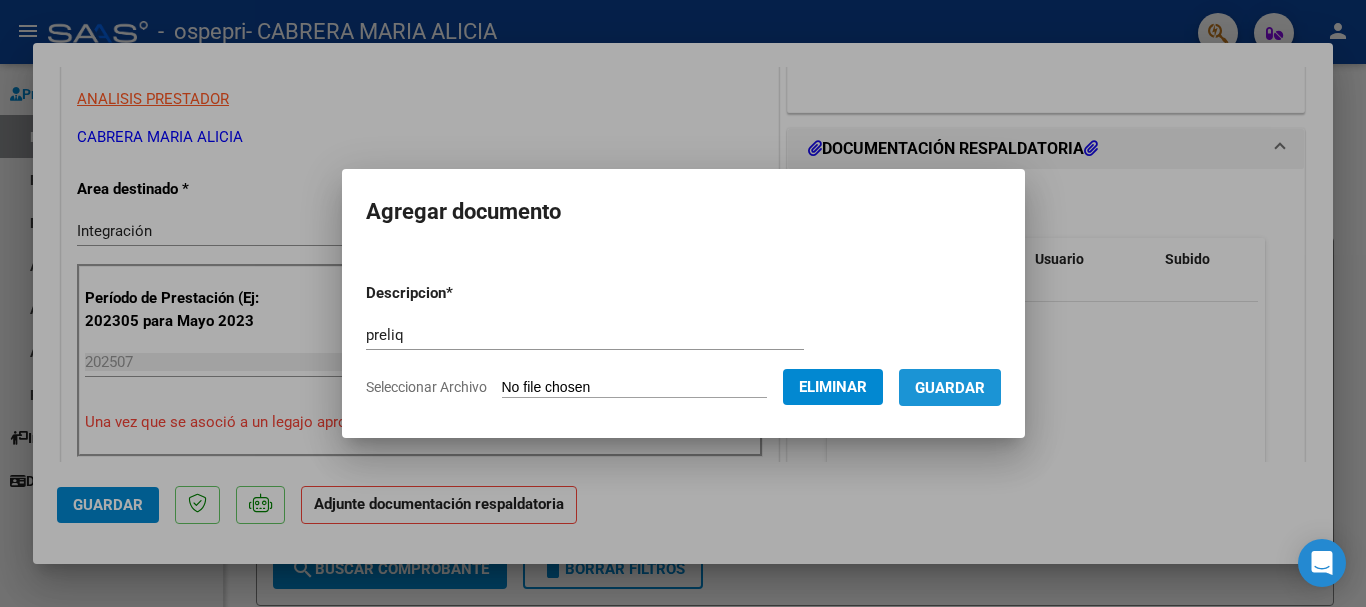 click on "Guardar" at bounding box center [950, 388] 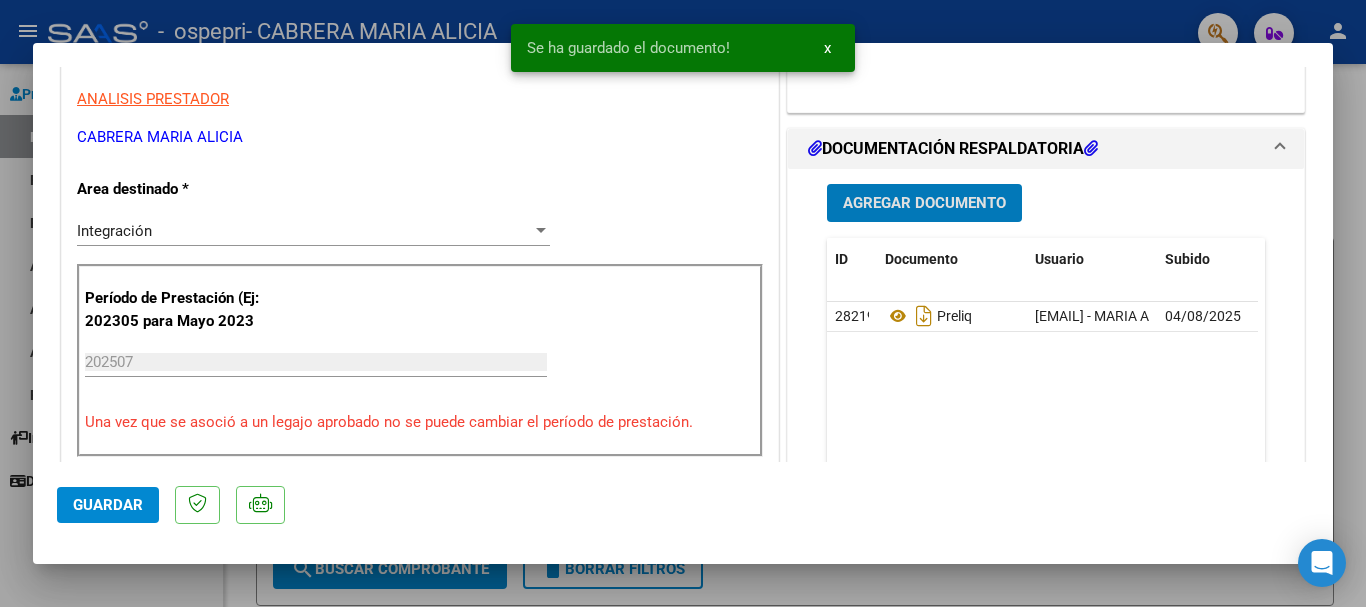 click on "Agregar Documento" at bounding box center [924, 204] 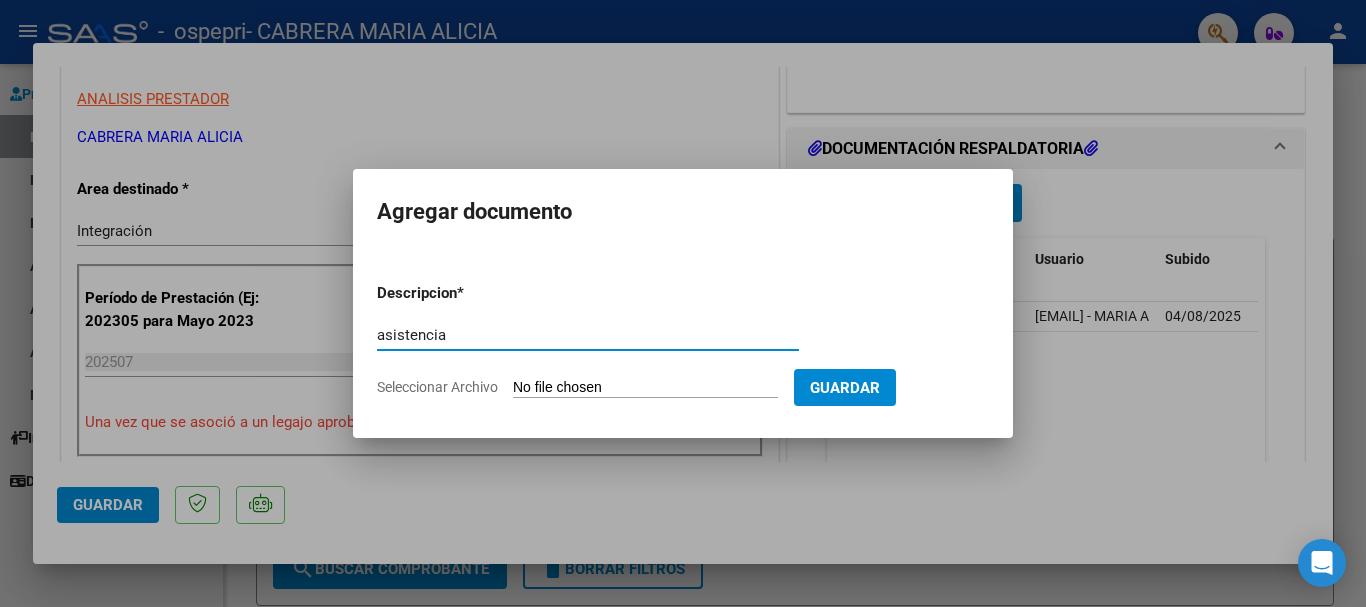 type on "asistencia" 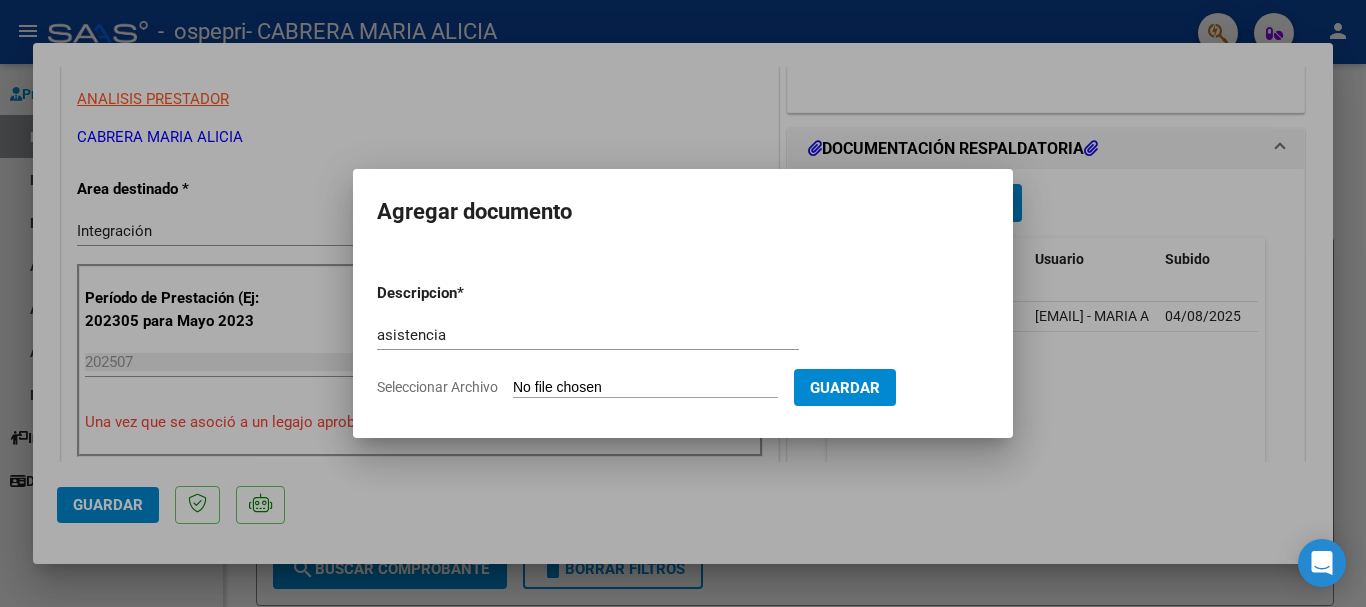 type on "C:\fakepath\[NAME] [MONTH] [YEAR].pdf" 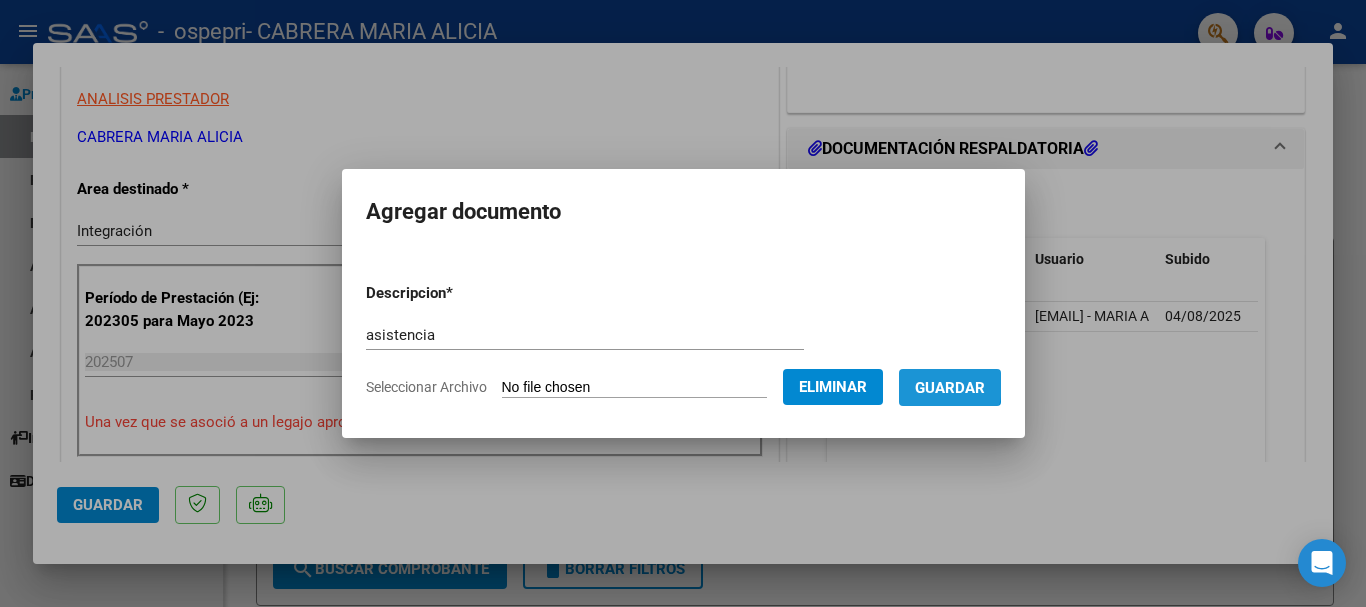 click on "Guardar" at bounding box center (950, 388) 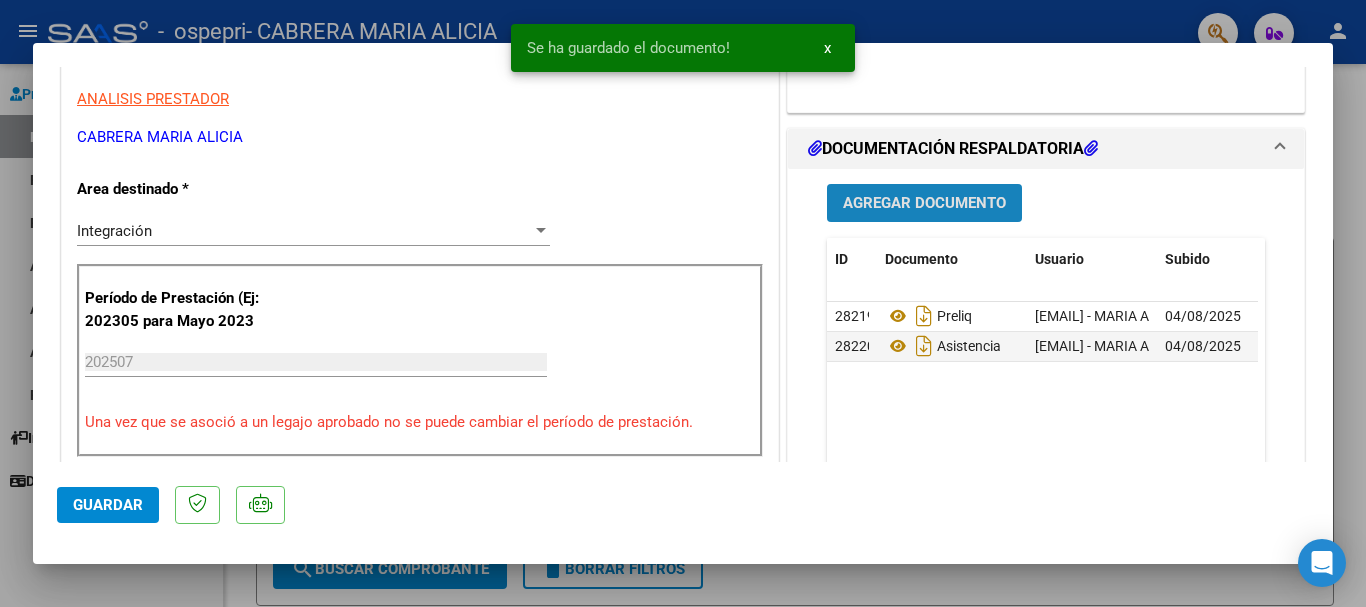 click on "Agregar Documento" at bounding box center [924, 204] 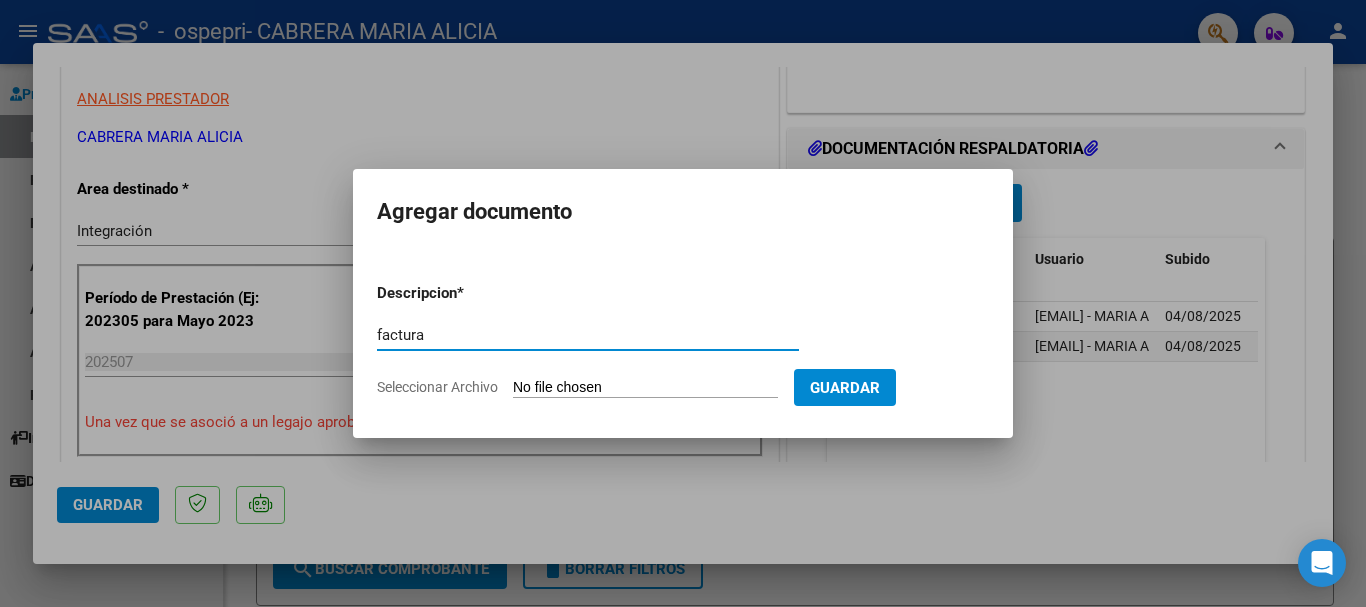 type on "factura" 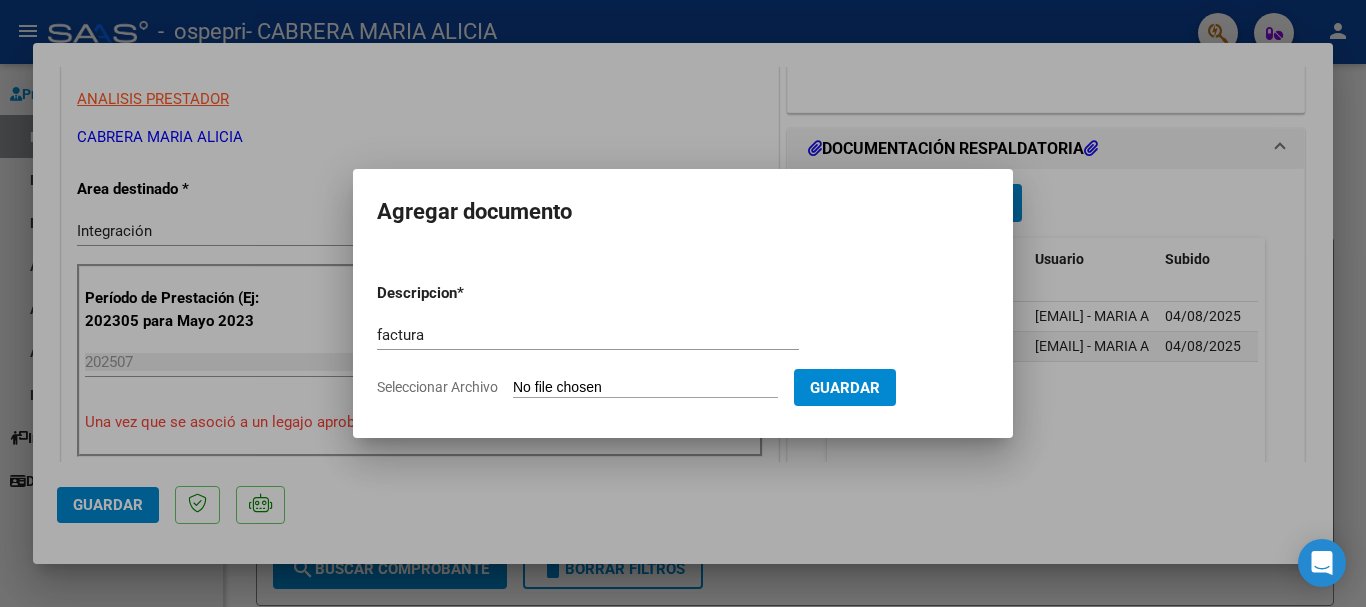 click on "Seleccionar Archivo" at bounding box center (645, 388) 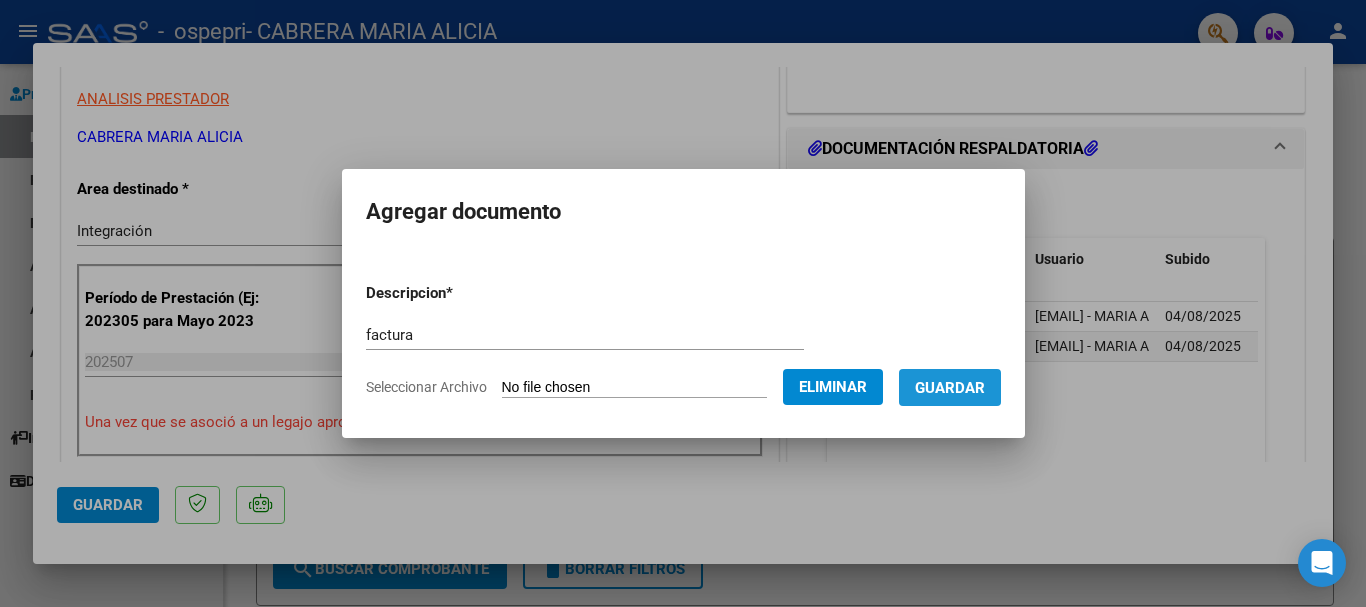 click on "Guardar" at bounding box center [950, 387] 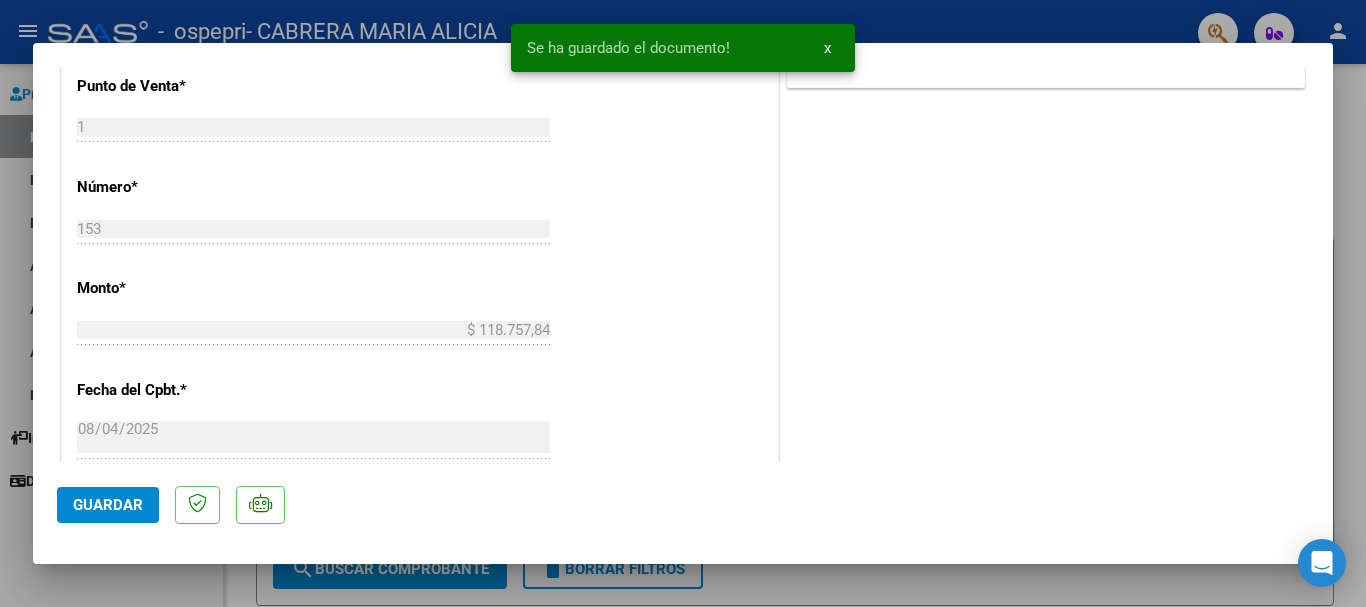 scroll, scrollTop: 902, scrollLeft: 0, axis: vertical 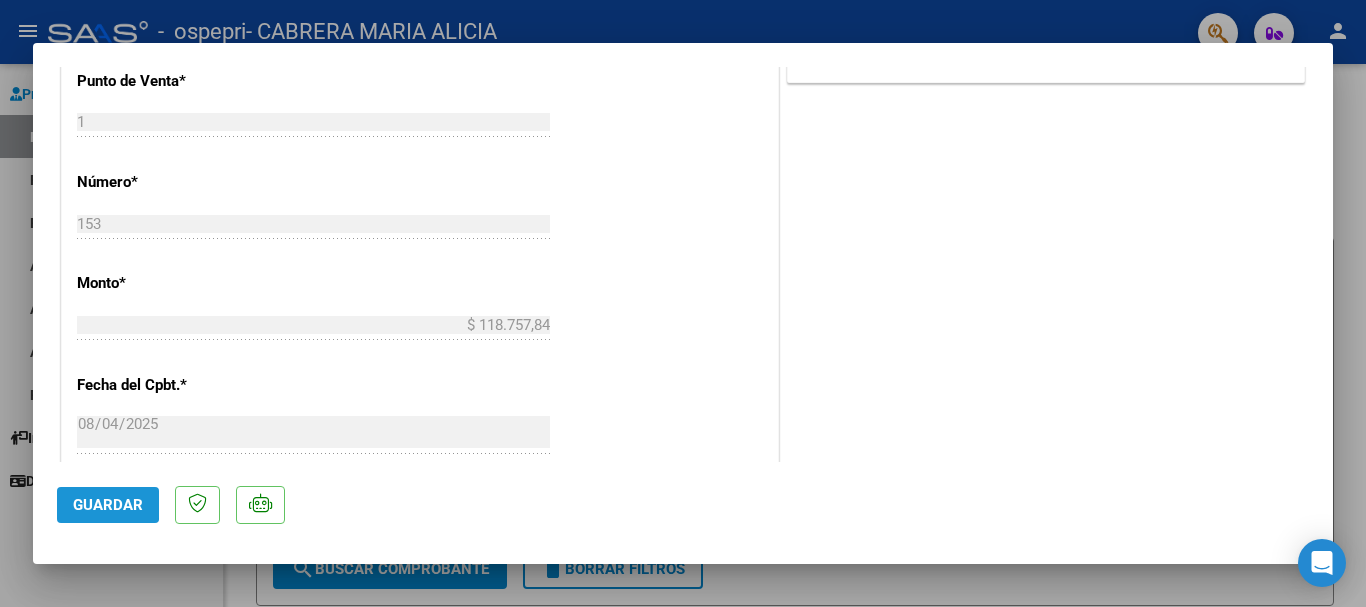 click on "Guardar" 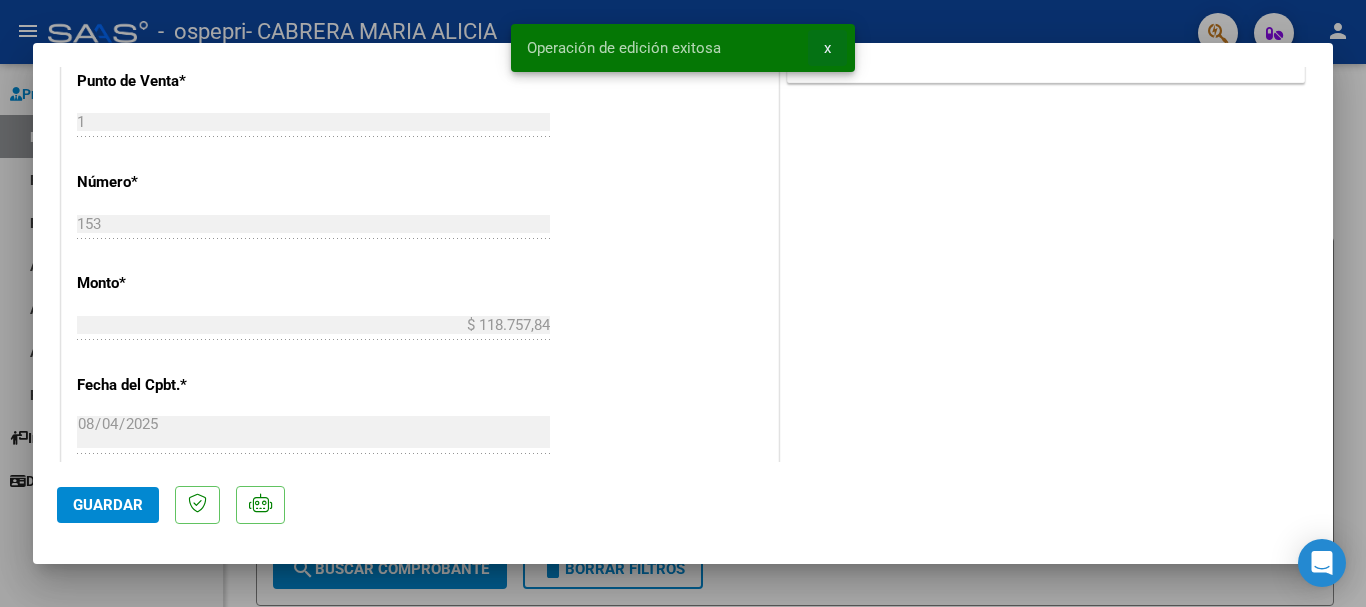 click on "x" at bounding box center [827, 48] 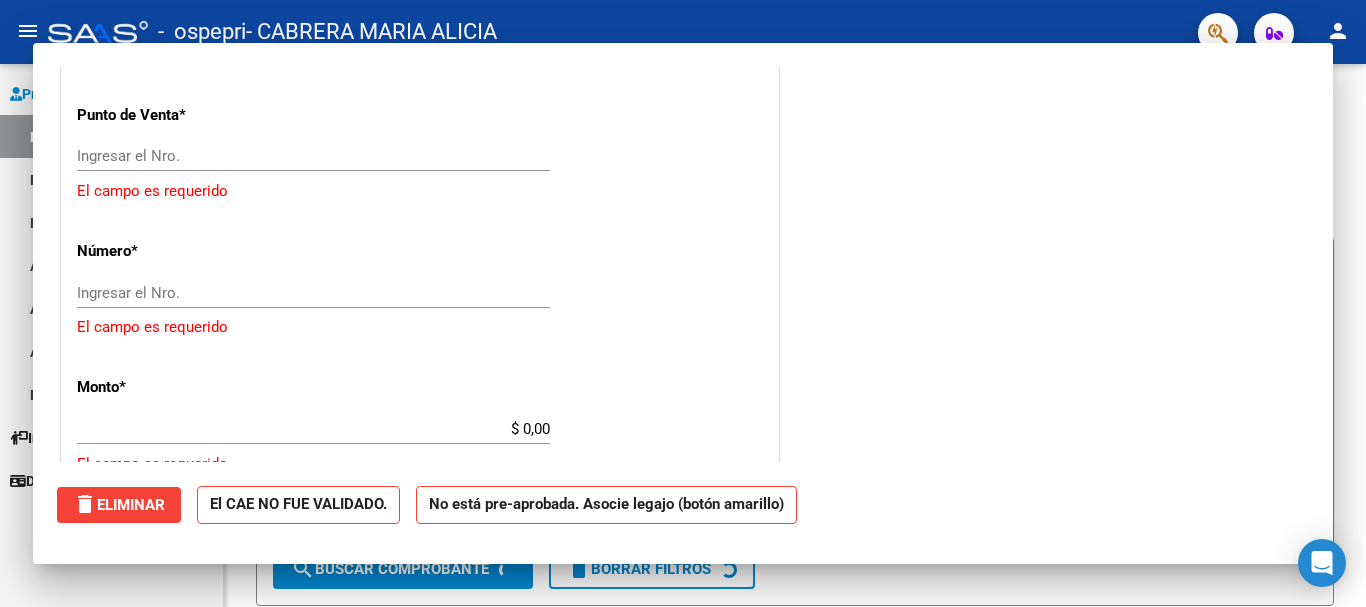 scroll, scrollTop: 0, scrollLeft: 0, axis: both 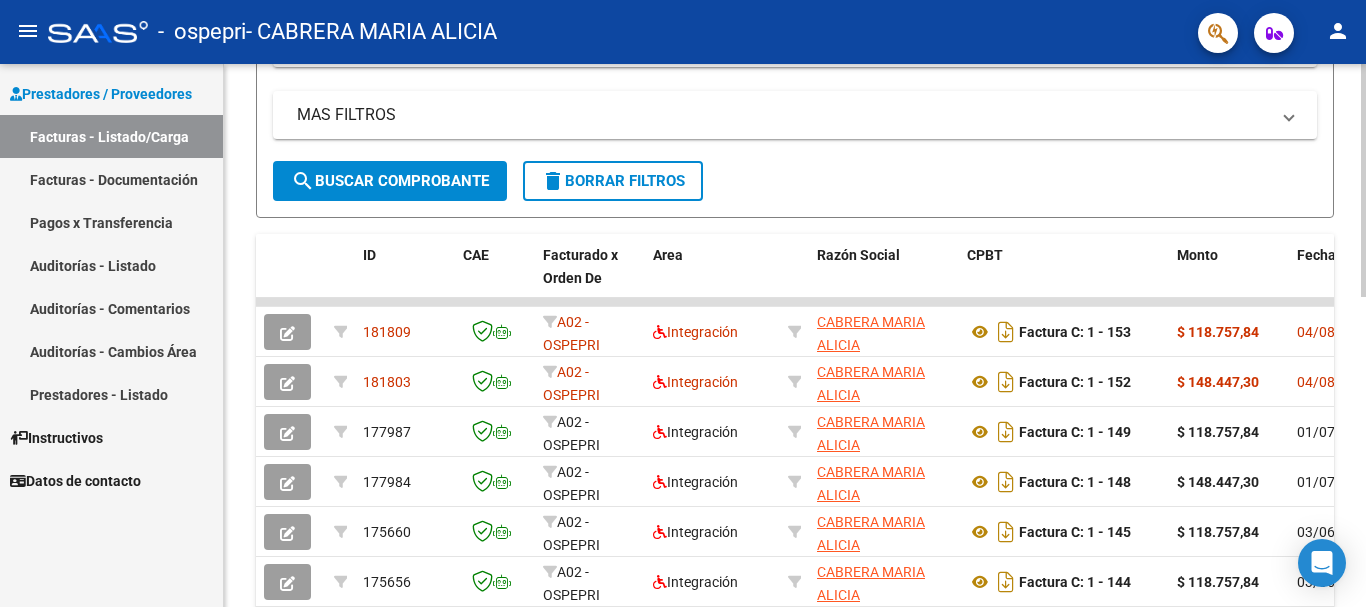 click on "Video tutorial   PRESTADORES -> Listado de CPBTs Emitidos por Prestadores / Proveedores (alt+q)   Cargar Comprobante
cloud_download  CSV  cloud_download  EXCEL  cloud_download  Estandar   Descarga Masiva
Filtros Id Area Area Todos Confirmado   Mostrar totalizadores   FILTROS DEL COMPROBANTE  Comprobante Tipo Comprobante Tipo Start date – End date Fec. Comprobante Desde / Hasta Días Emisión Desde(cant. días) Días Emisión Hasta(cant. días) CUIT / Razón Social Pto. Venta Nro. Comprobante Código SSS CAE Válido CAE Válido Todos Cargado Módulo Hosp. Todos Tiene facturacion Apócrifa Hospital Refes  FILTROS DE INTEGRACION  Período De Prestación Campos del Archivo de Rendición Devuelto x SSS (dr_envio) Todos Rendido x SSS (dr_envio) Tipo de Registro Tipo de Registro Período Presentación Período Presentación Campos del Legajo Asociado (preaprobación) Afiliado Legajo (cuil/nombre) Todos Solo facturas preaprobadas  MAS FILTROS  Todos Con Doc. Respaldatoria Todos Con Trazabilidad Todos – – 0" 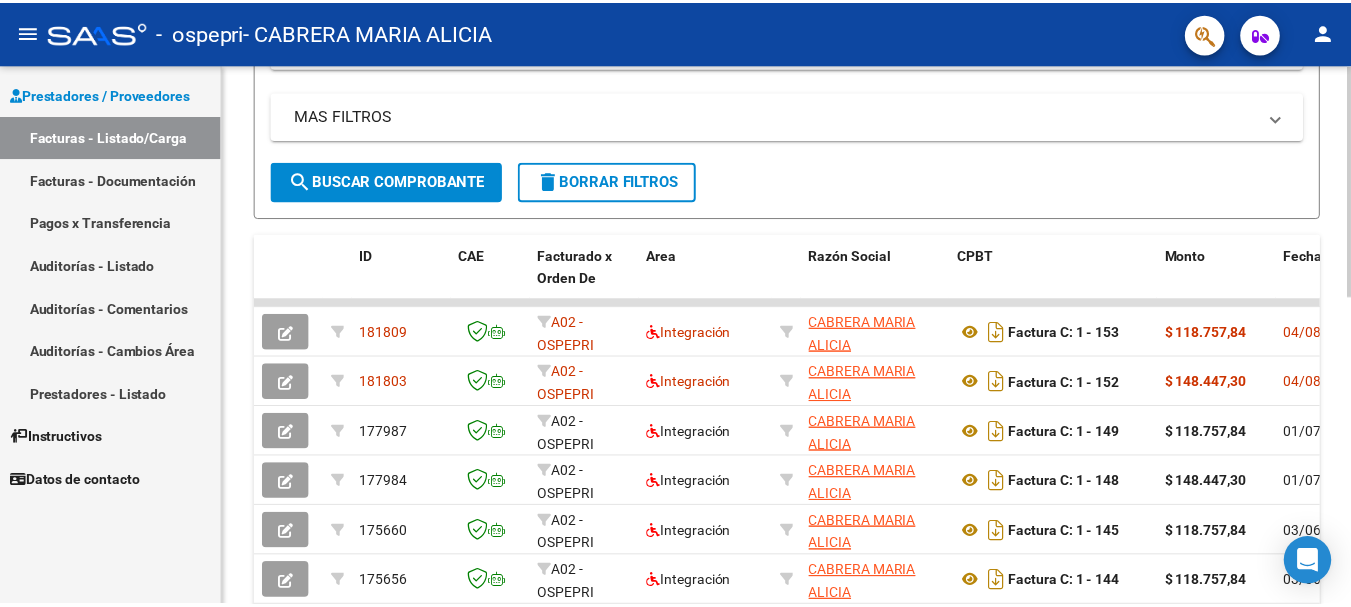 scroll, scrollTop: 385, scrollLeft: 0, axis: vertical 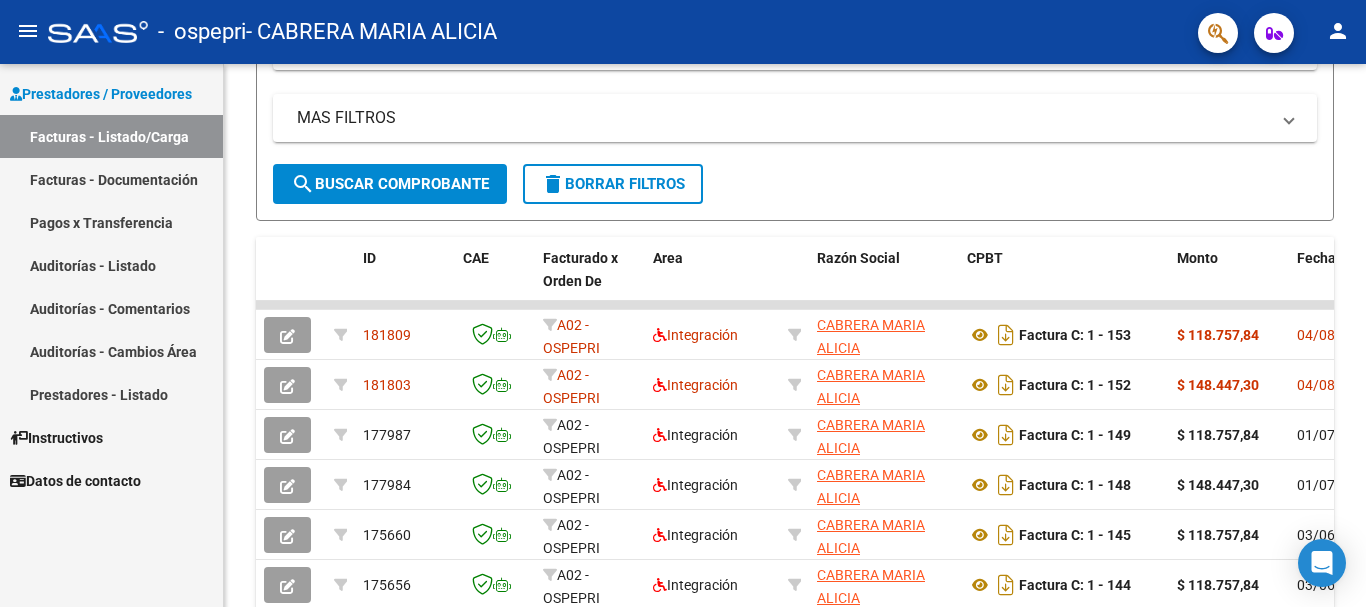 click on "menu -   ospepri   - CABRERA MARIA ALICIA person" 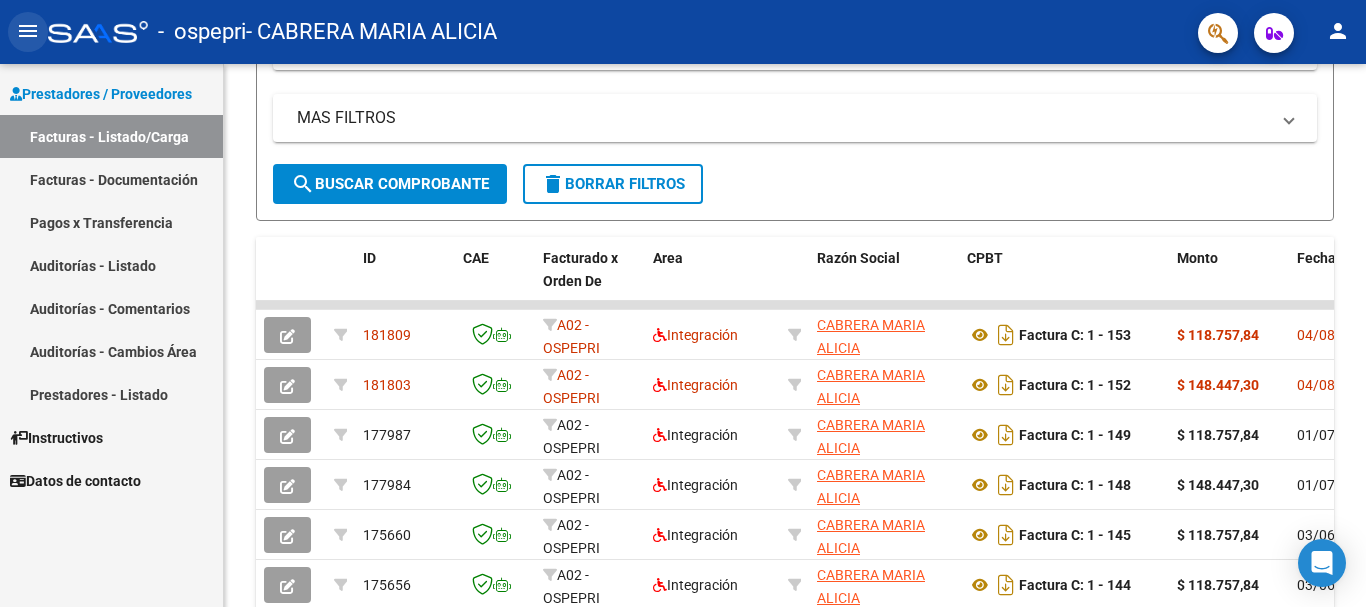 click on "menu" 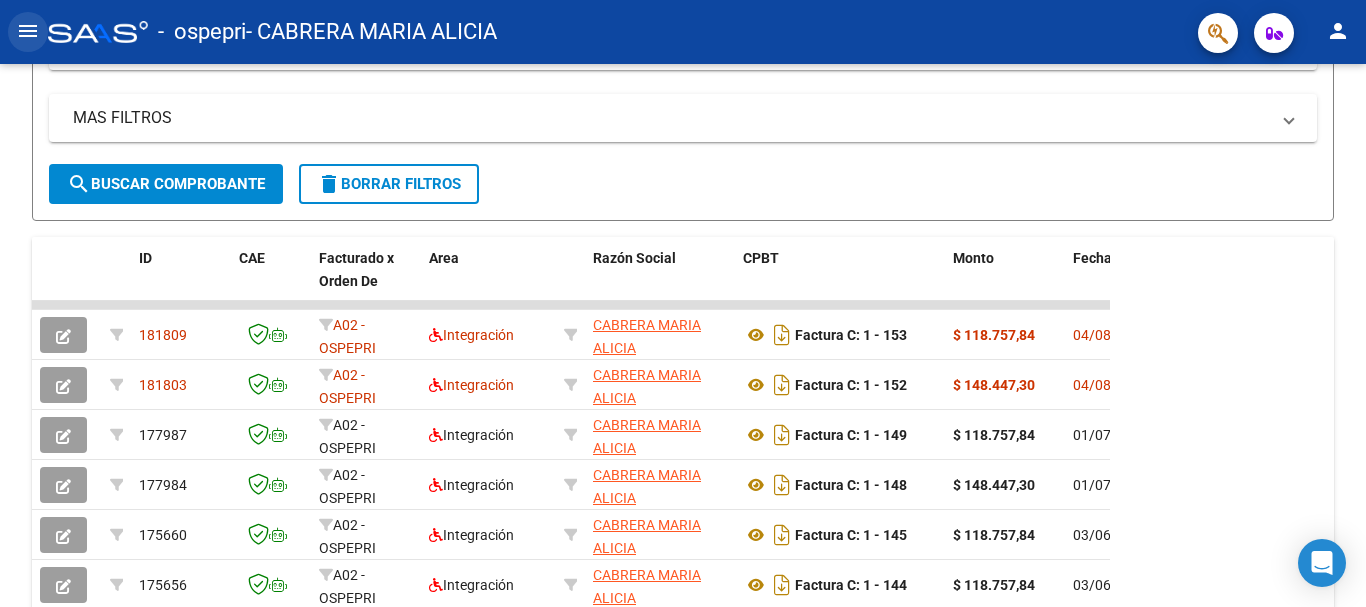 click on "menu" 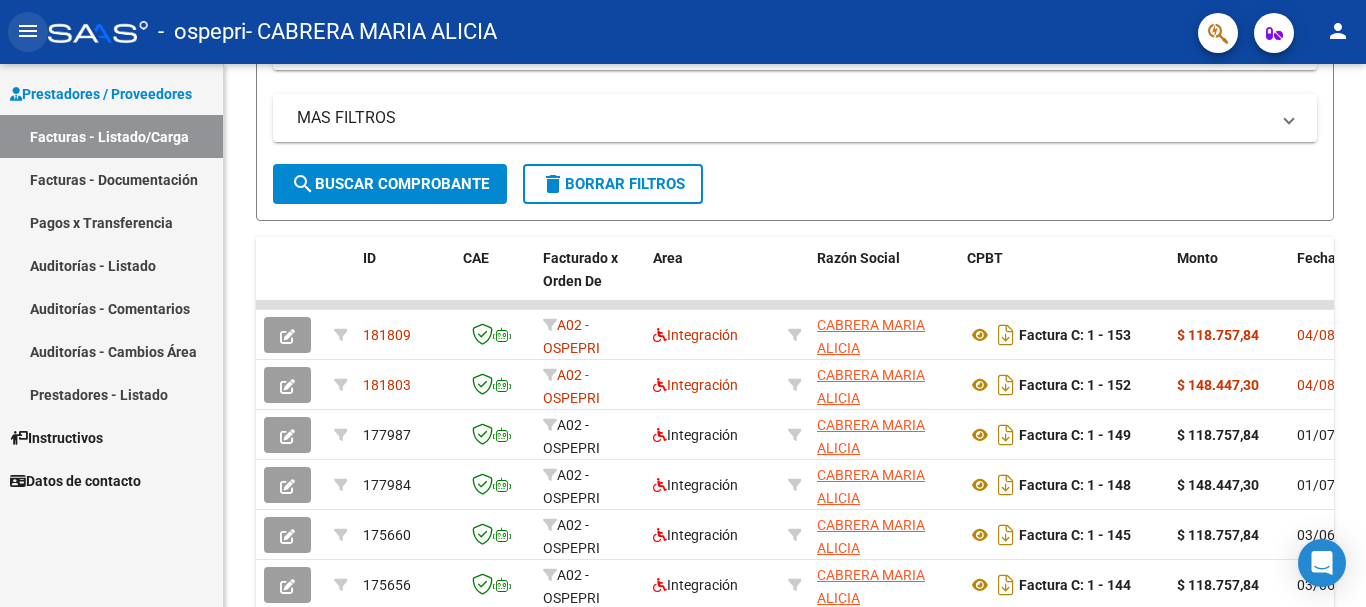 click on "menu" 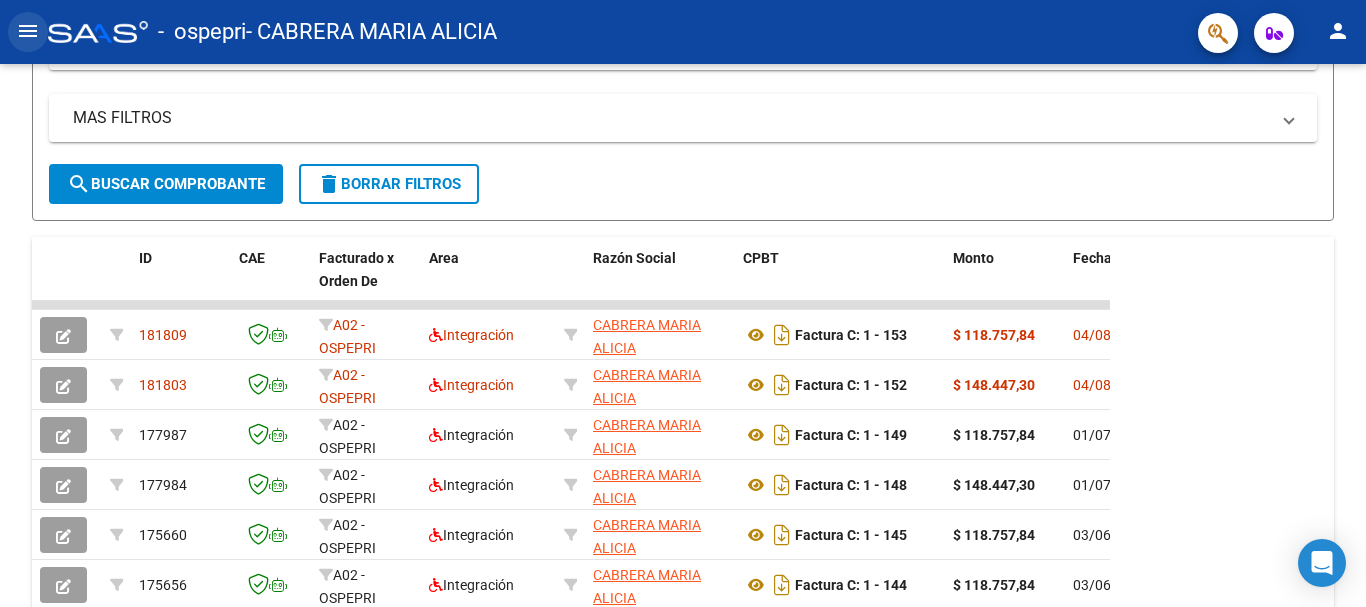 click on "menu" 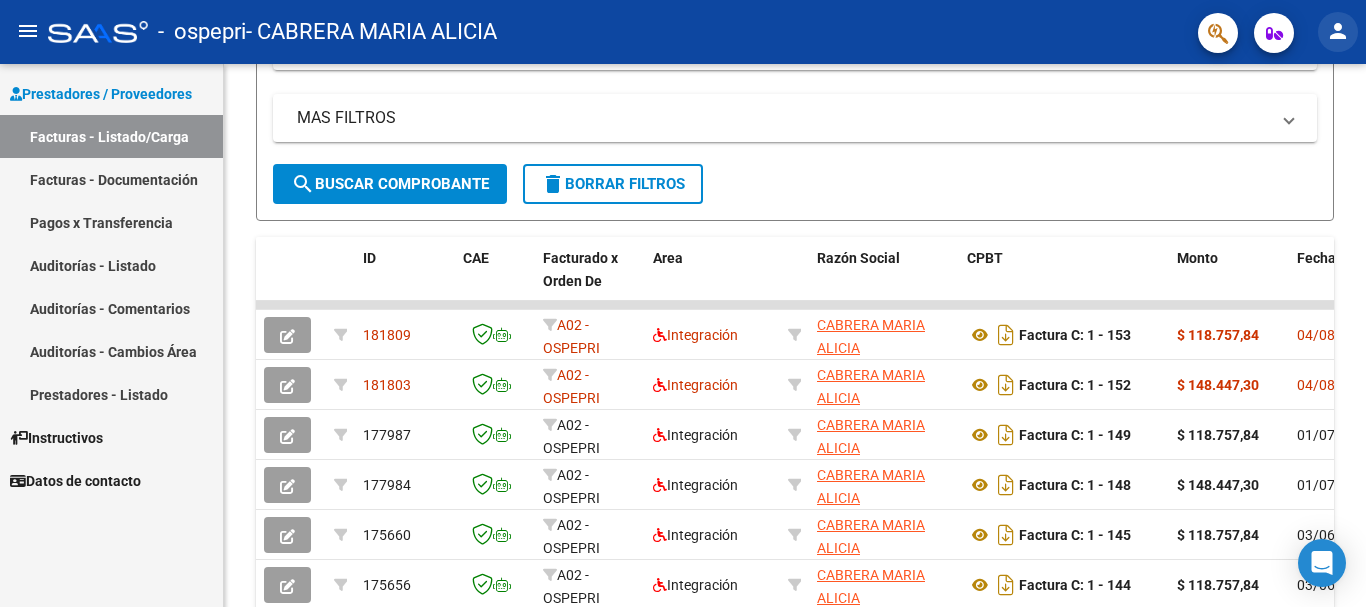 click on "person" 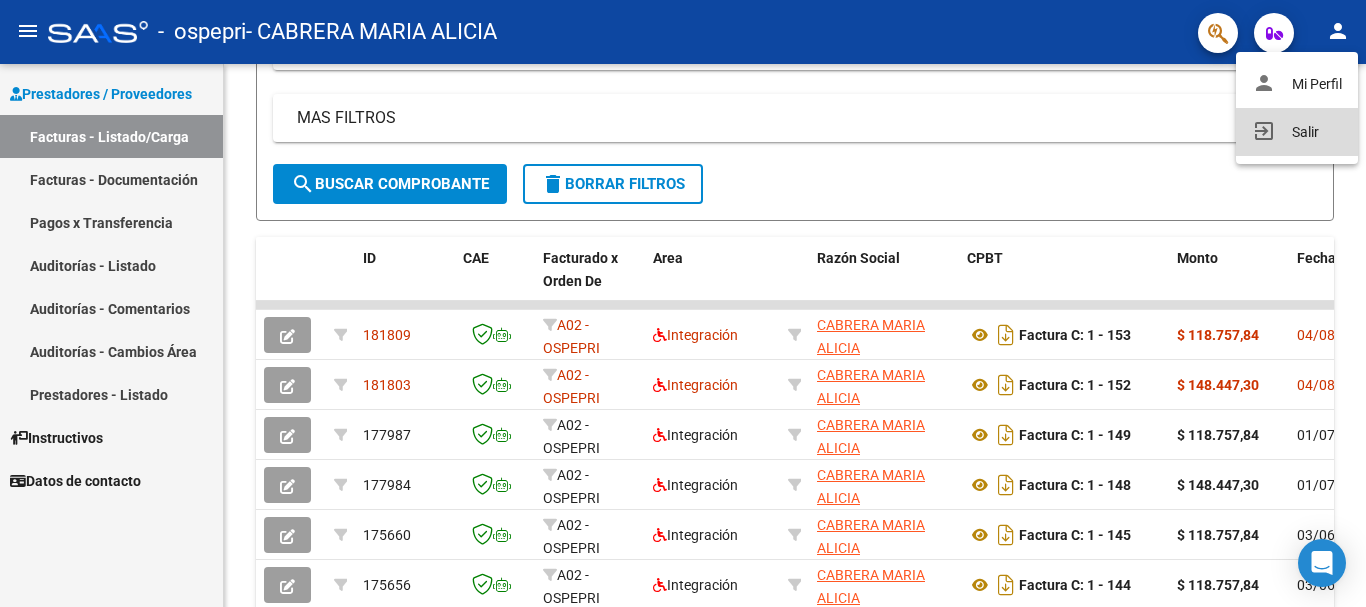 click on "exit_to_app  Salir" at bounding box center (1297, 132) 